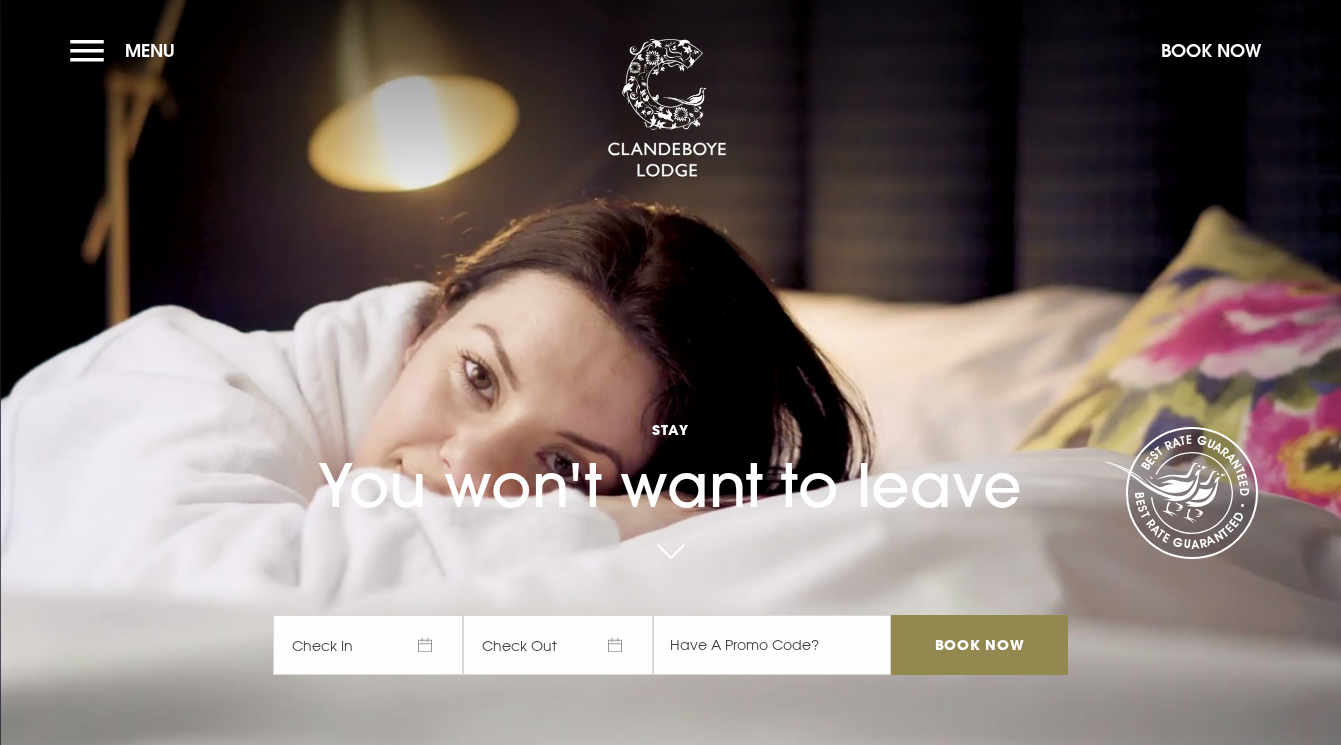 scroll, scrollTop: 0, scrollLeft: 0, axis: both 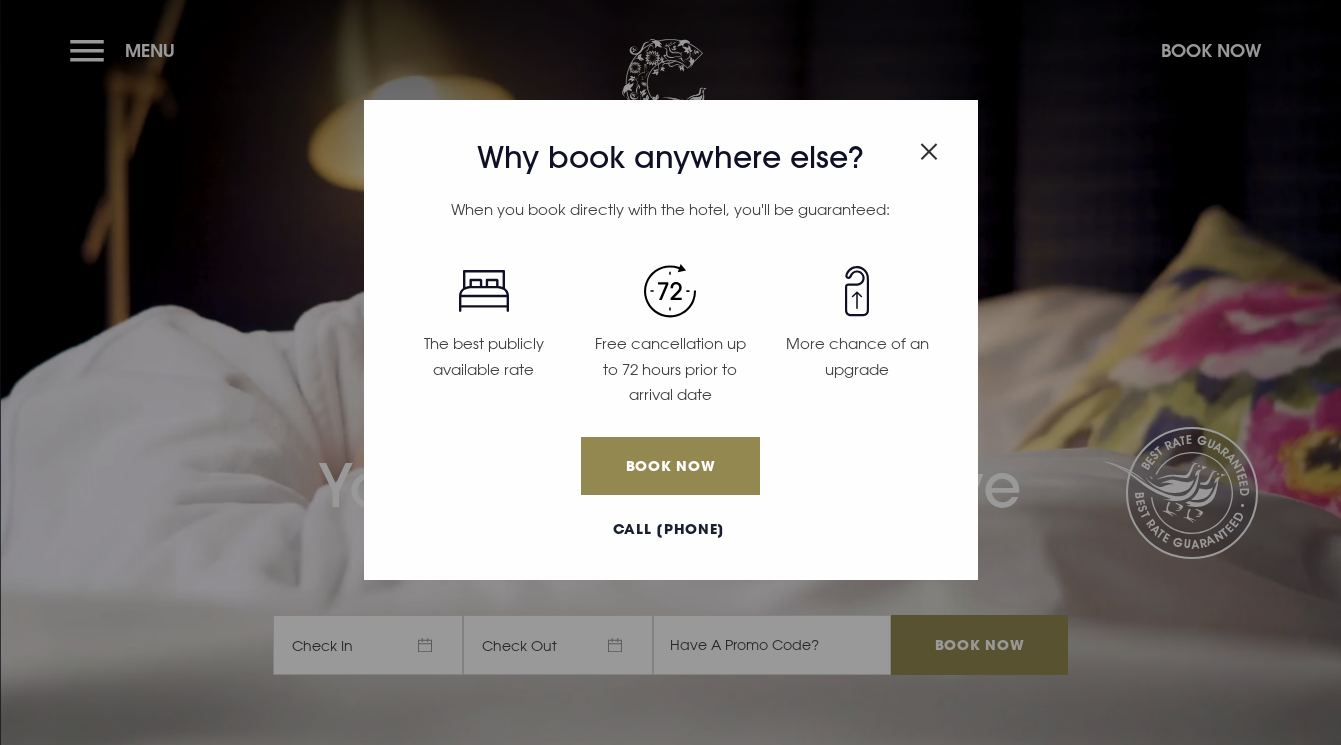 click at bounding box center [929, 151] 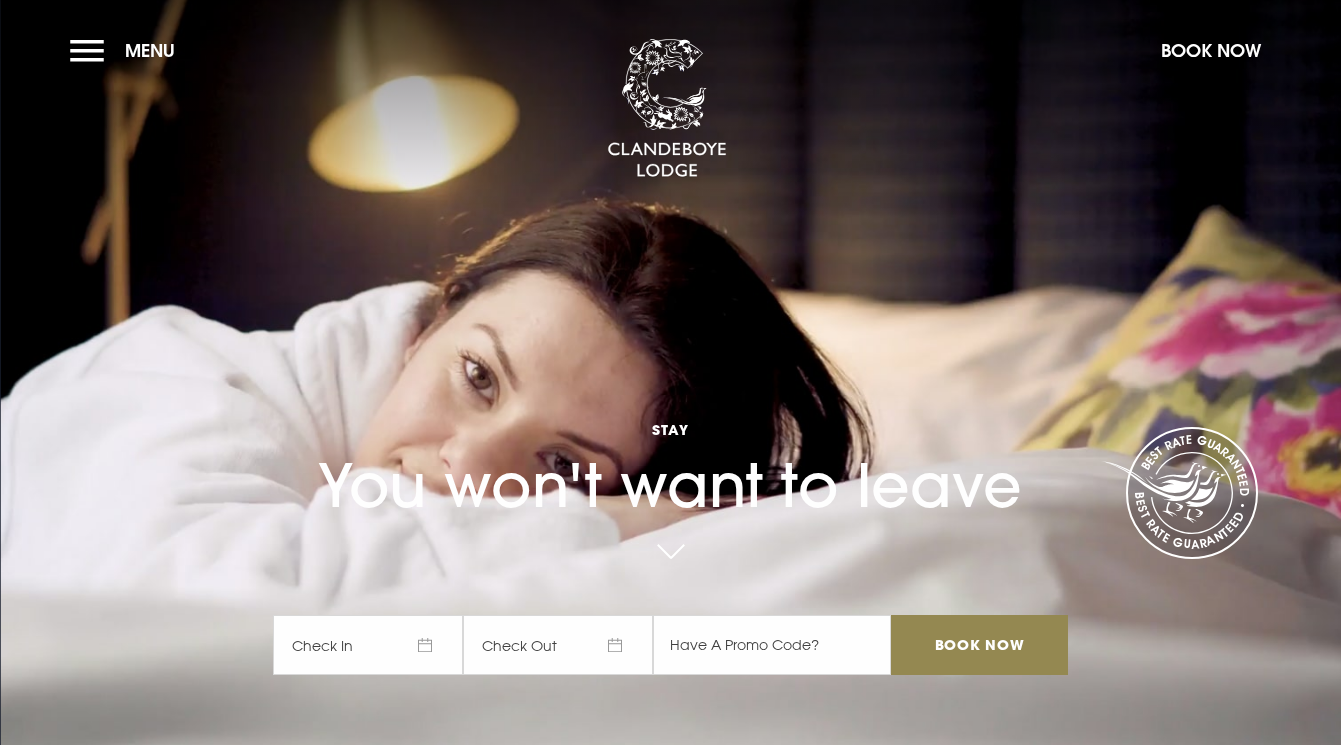 click on "Check In" at bounding box center [368, 645] 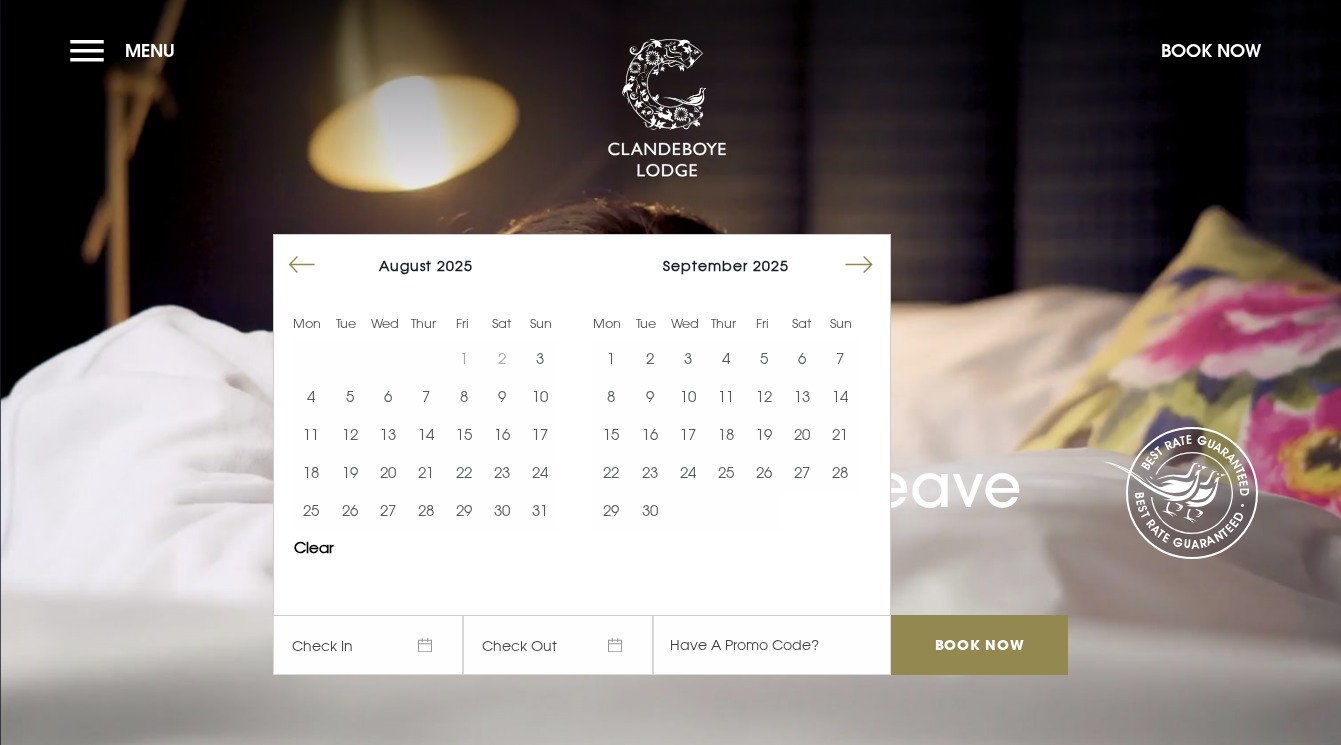 click on "7" at bounding box center [426, 396] 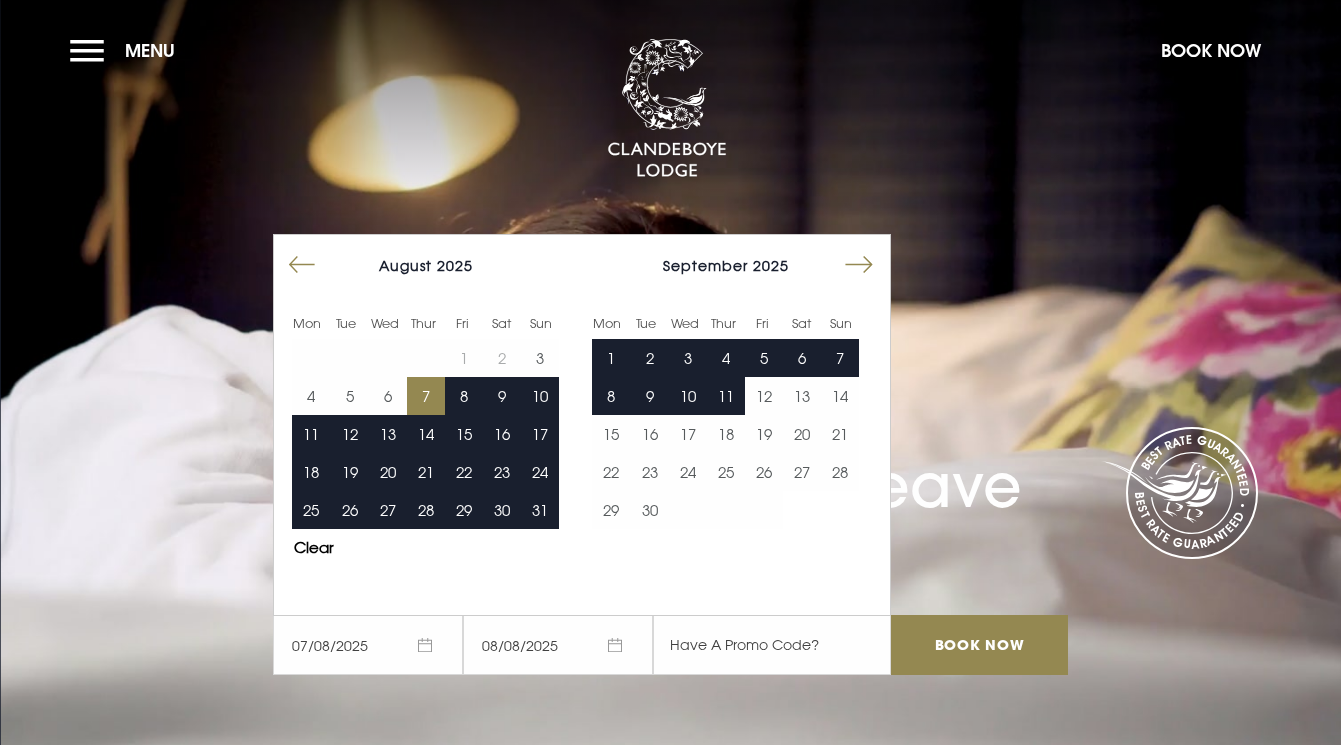 click on "Stay
You won't want to leave
07/08/2025
08/08/2025
Mon Tue Wed Thur Fri Sat Sun Mon Tue Wed Thur Fri Sat Sun   July   2025   1 2 3 4 5 6 7 8 9 10 11 12 13 14 15 16 17 18 19 20 21 22 23 24 25 26 27 28 29 30 31 August   2025   1 2 3 4 5 6 7 8 9 10 11 12 13 14 15 16 17 18 19 20 21 22 23 24 25 26 27 28 29 30 31 September   2025   1 2 3 4 5 6 7 8 9 10 11 12 13 14 15 16 17 18 19 20 21 22 23 24 25 26 27 28 29 30 October   2025   1 2 3 4 5 6 7 8 9 10 11 12 13 14 15 16 17 18 19 20 21 22 23 24 25 26 27 28 29 30 31   Keyboard Shortcuts   X   ↵  Select the date in focus  ←/→  Move backward (left) and forward (right) by one day.  ↑/↓  Move backward (up) and forward (down) by one week.  PgUp/PgDn  Switch months.  Home/End  Go to the first or last day of a week.  Esc  Close this panel  ?  Open this panel    Clear   Apply   ?     Book Now
Book Now" at bounding box center (670, 372) 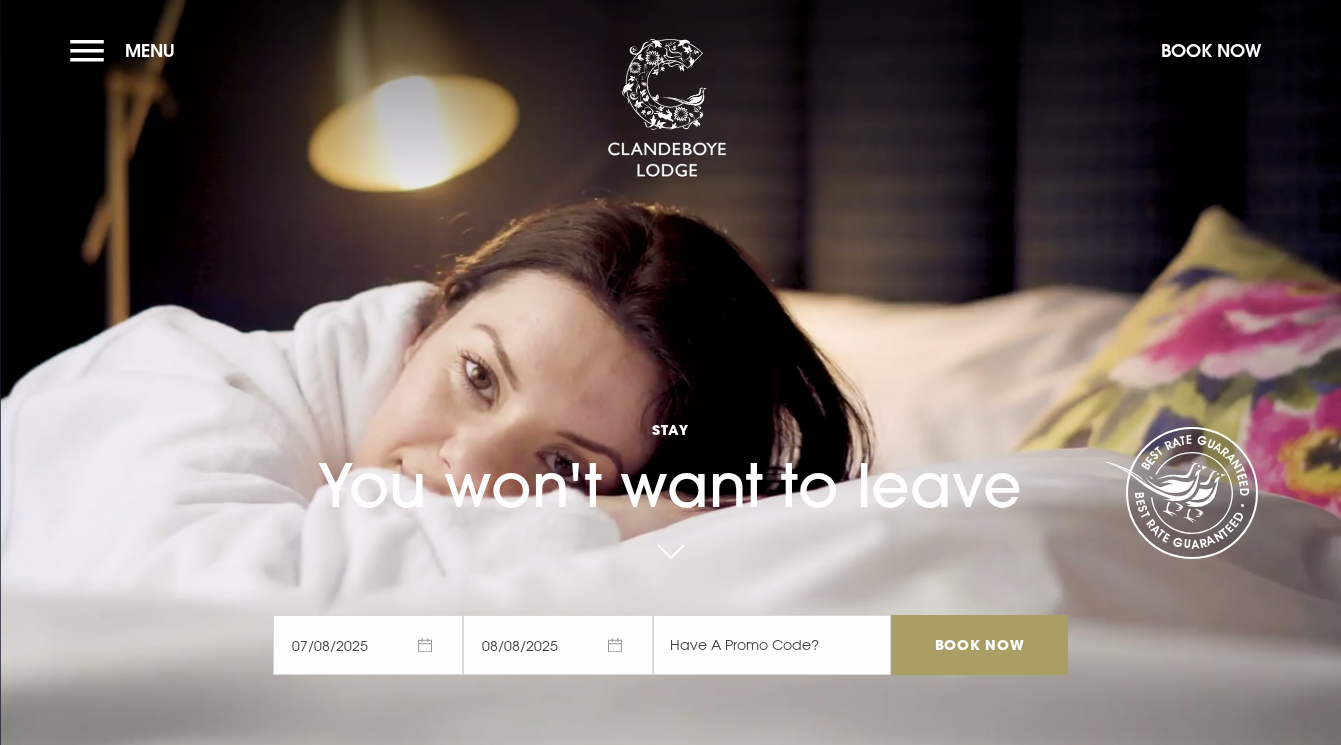 click on "Book Now" at bounding box center (979, 645) 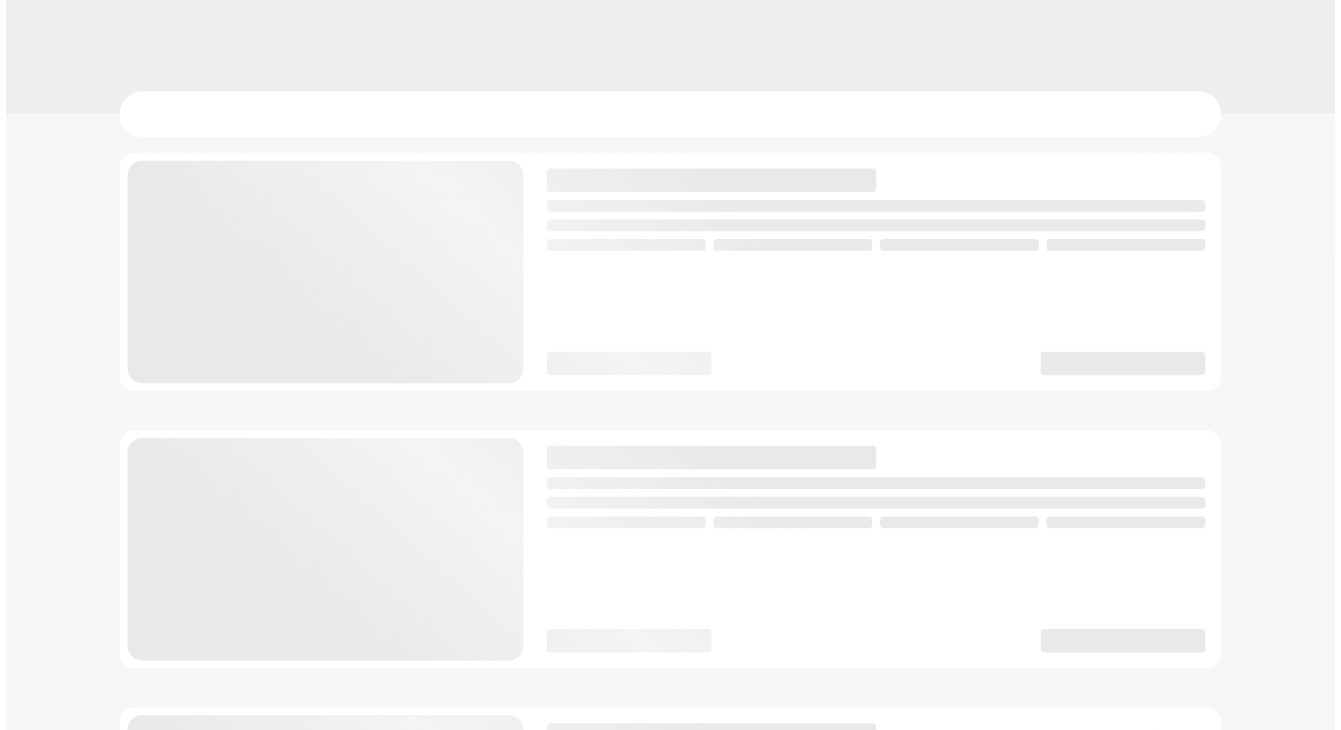 scroll, scrollTop: 0, scrollLeft: 0, axis: both 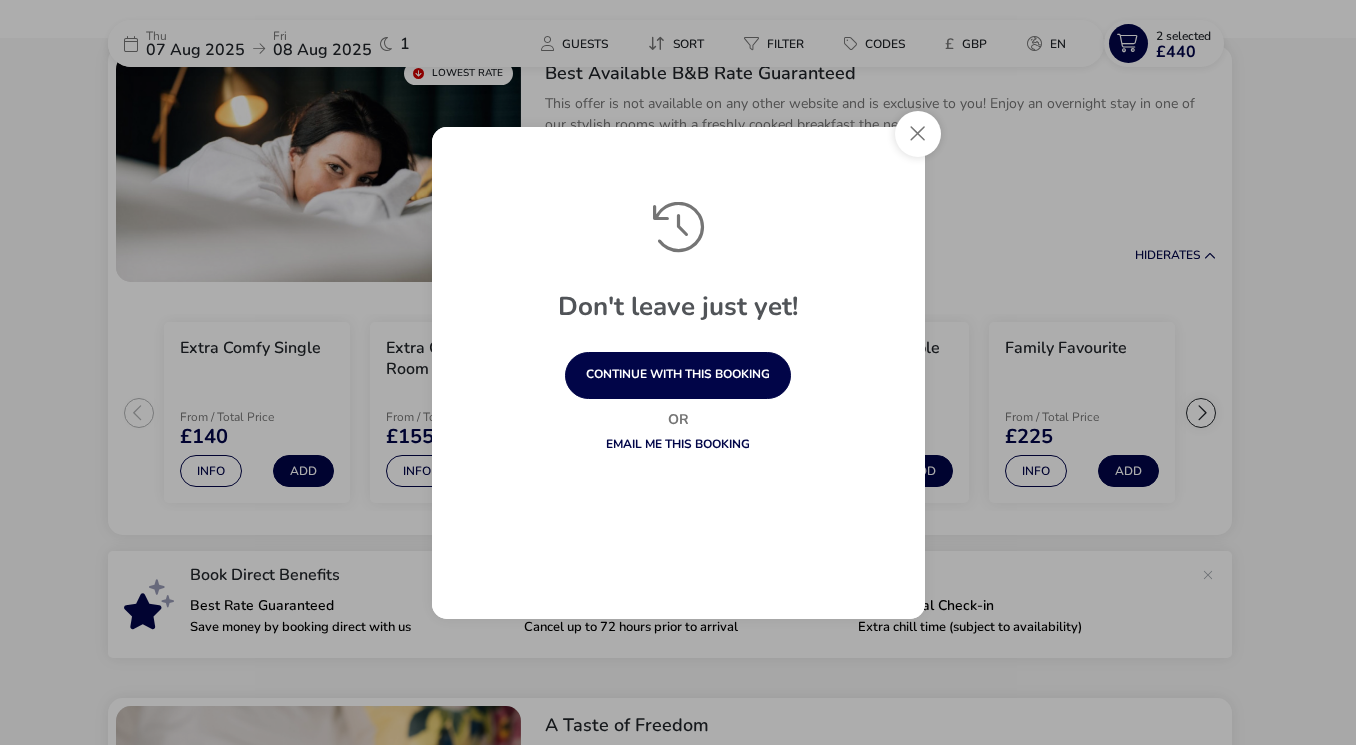 click at bounding box center [918, 134] 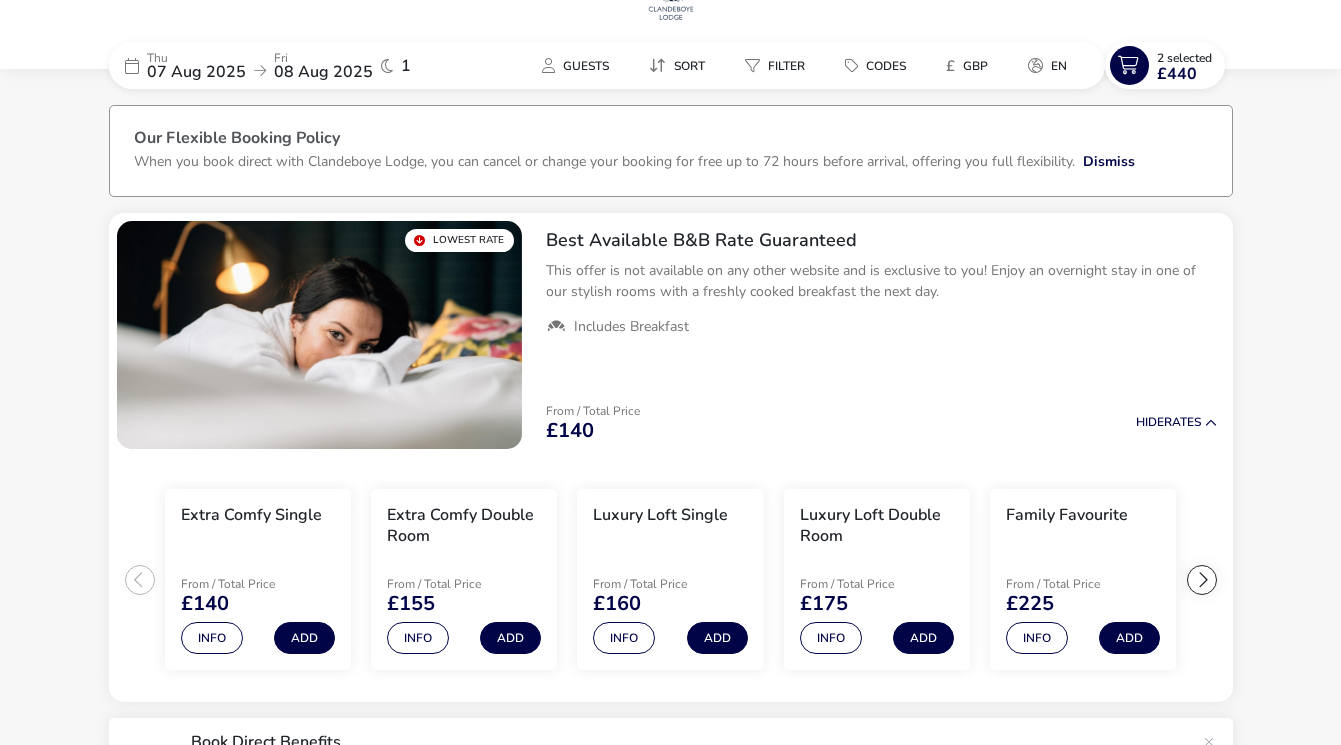 scroll, scrollTop: 0, scrollLeft: 0, axis: both 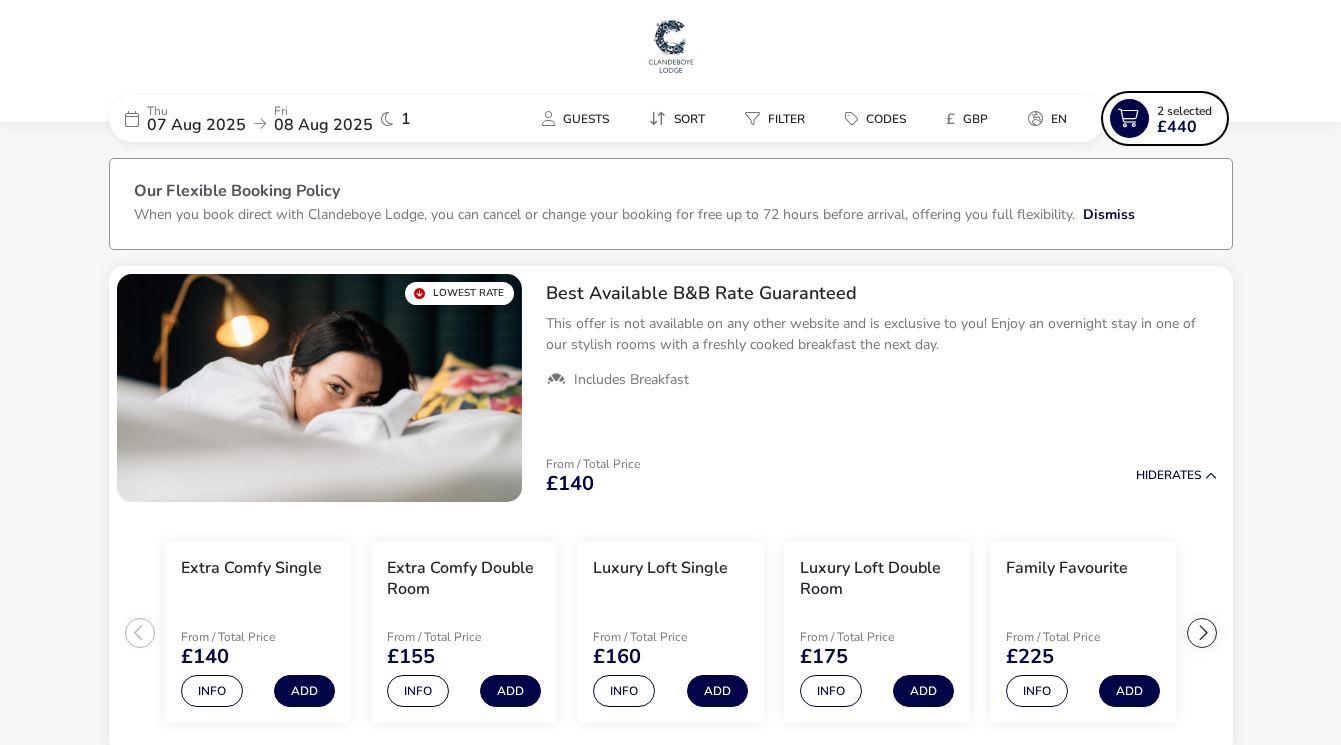 click on "2 Selected  £440" at bounding box center [1184, 119] 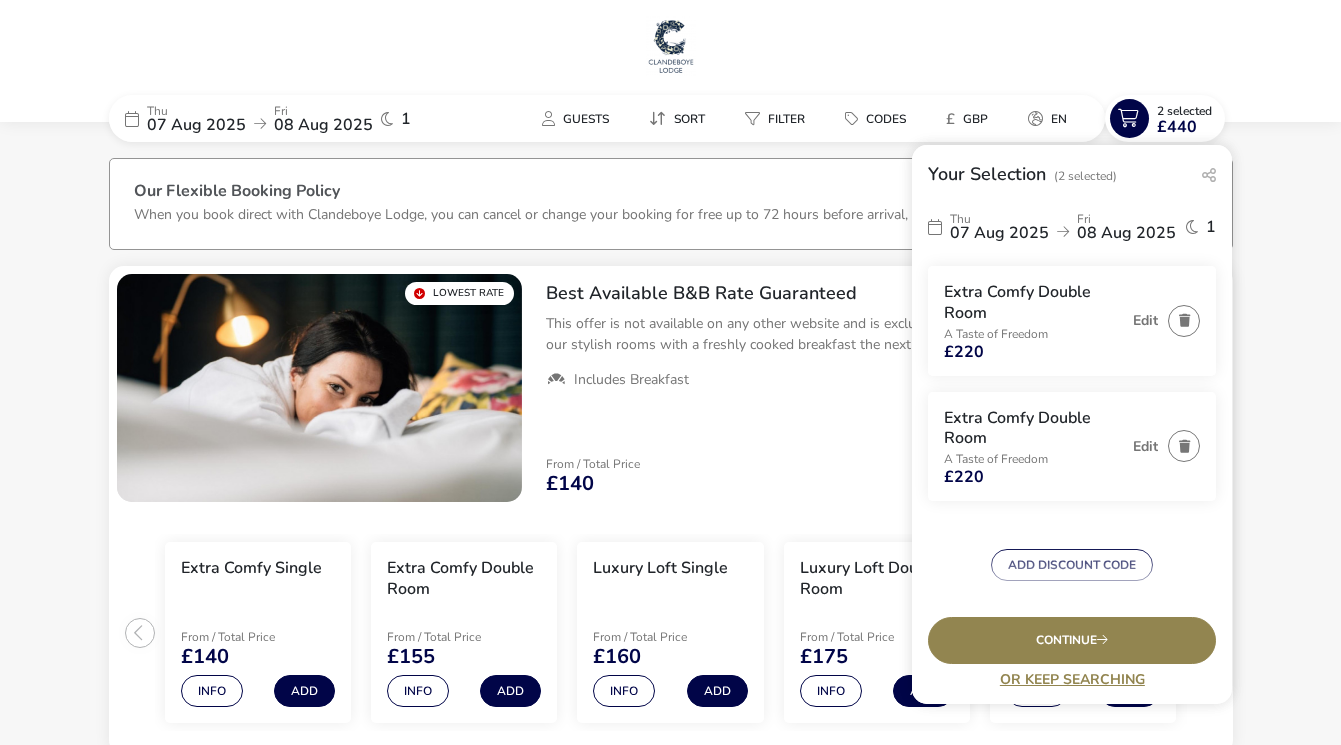 click at bounding box center [1184, 321] 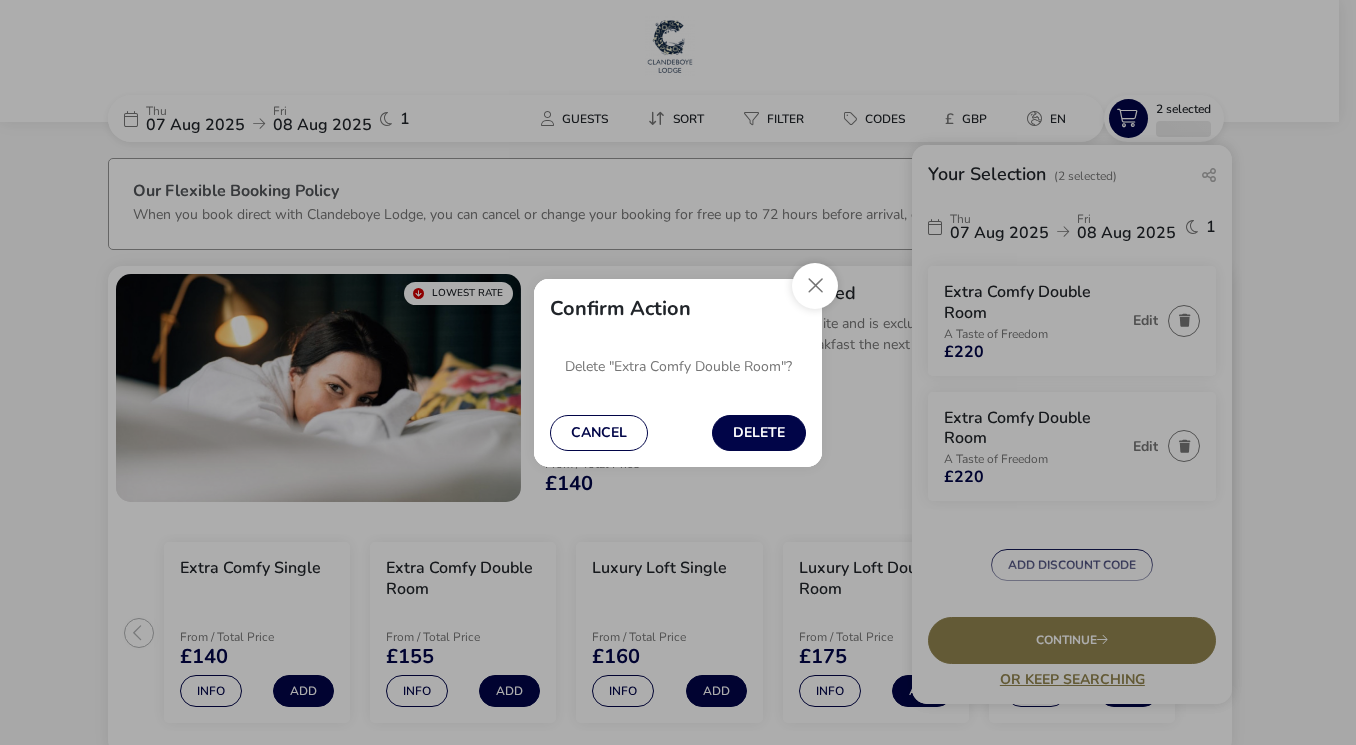 click on "Delete" at bounding box center (759, 433) 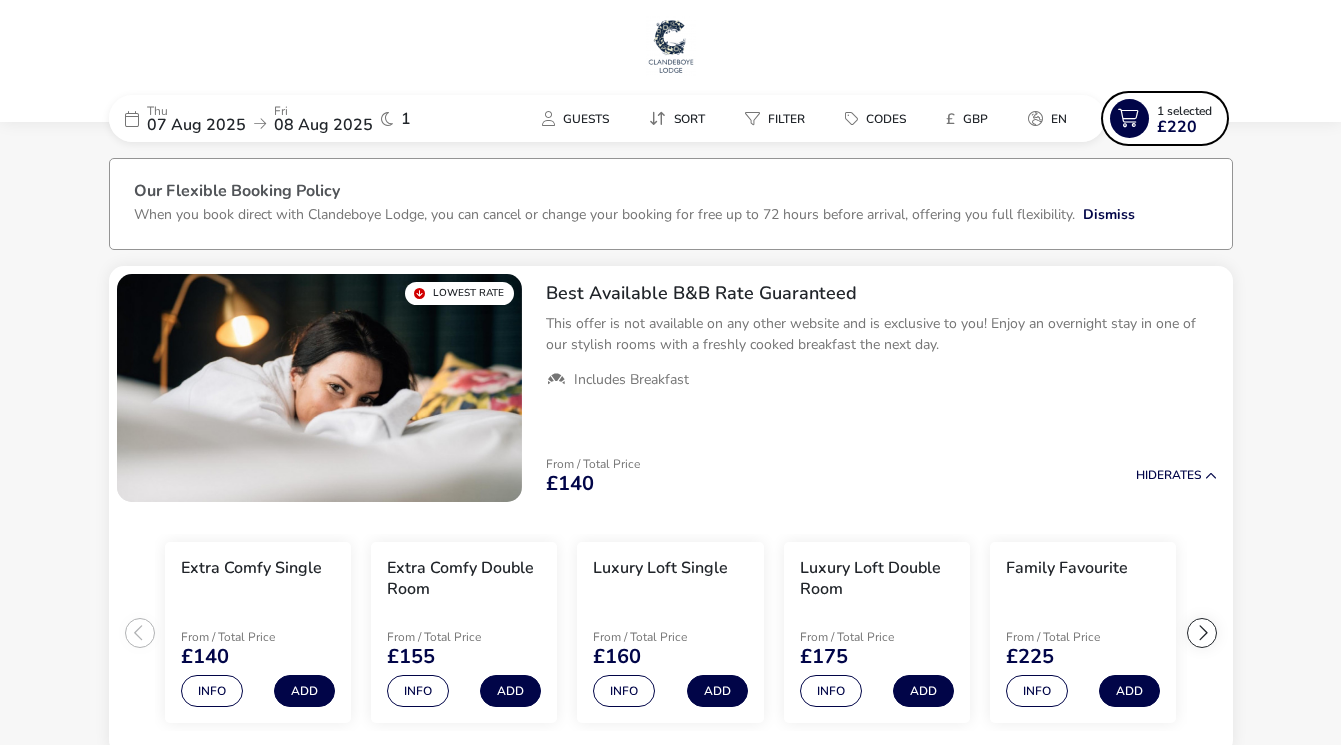 click at bounding box center [1129, 118] 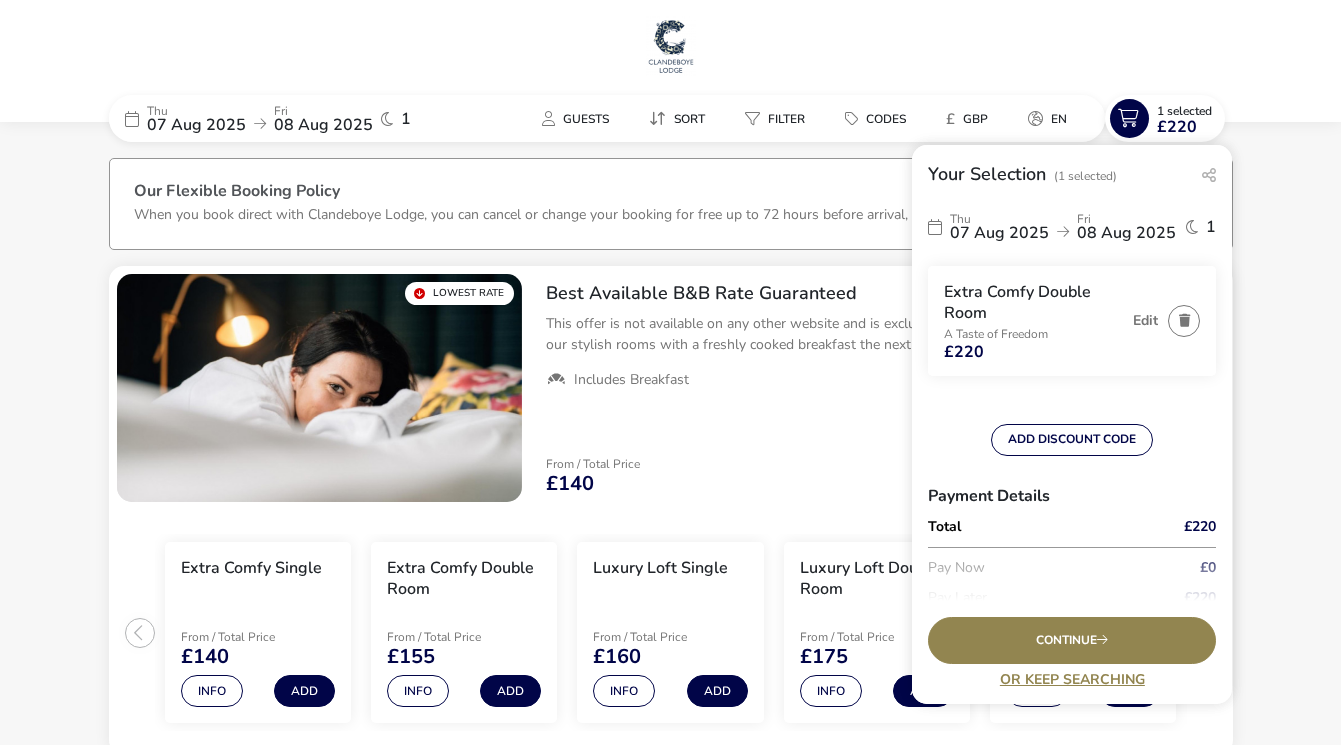 click at bounding box center (1184, 321) 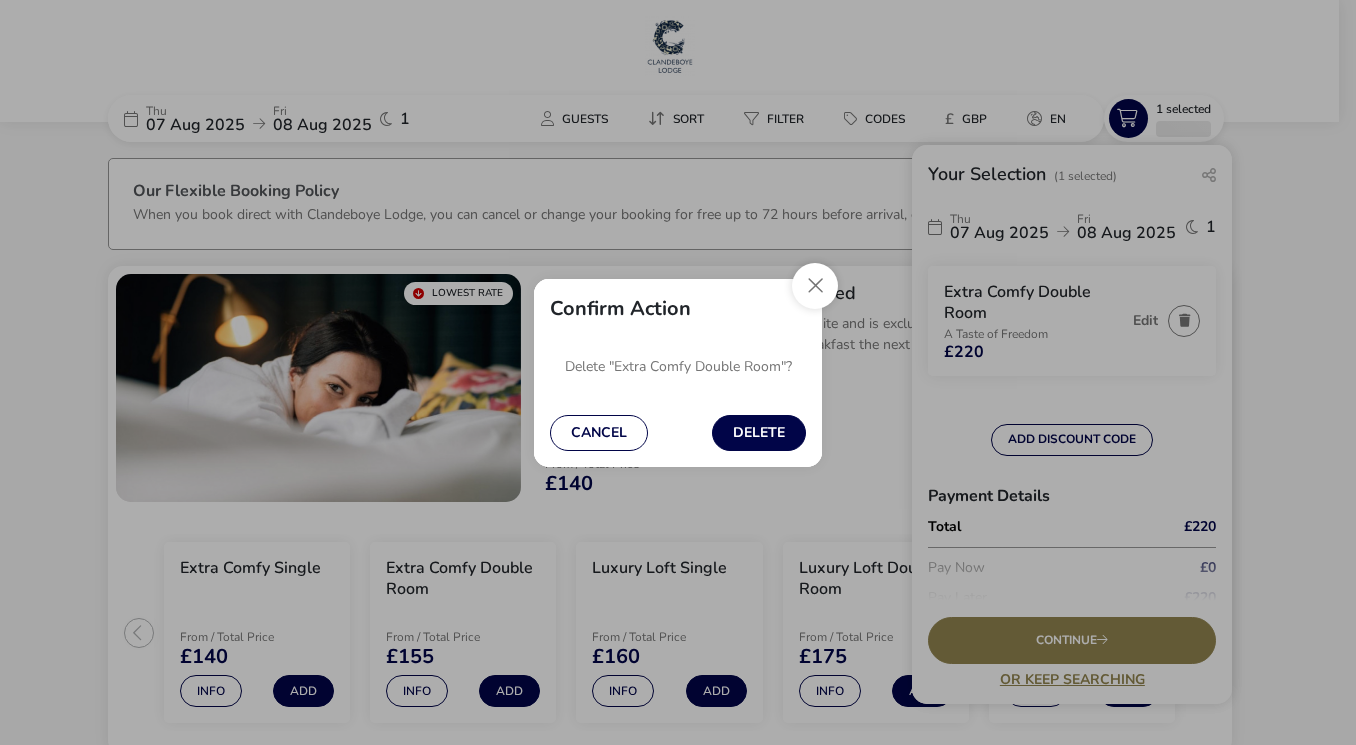 click on "Delete" at bounding box center (759, 433) 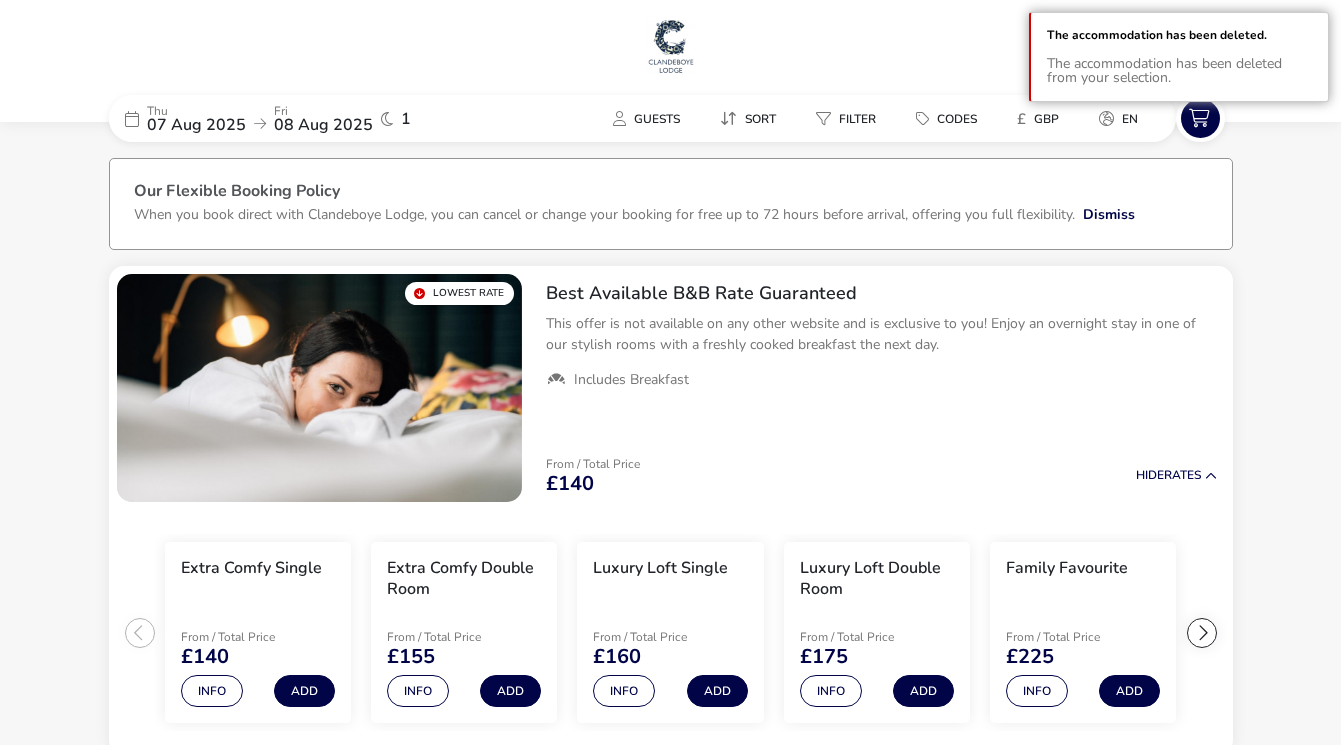 click on "Add" at bounding box center (510, 691) 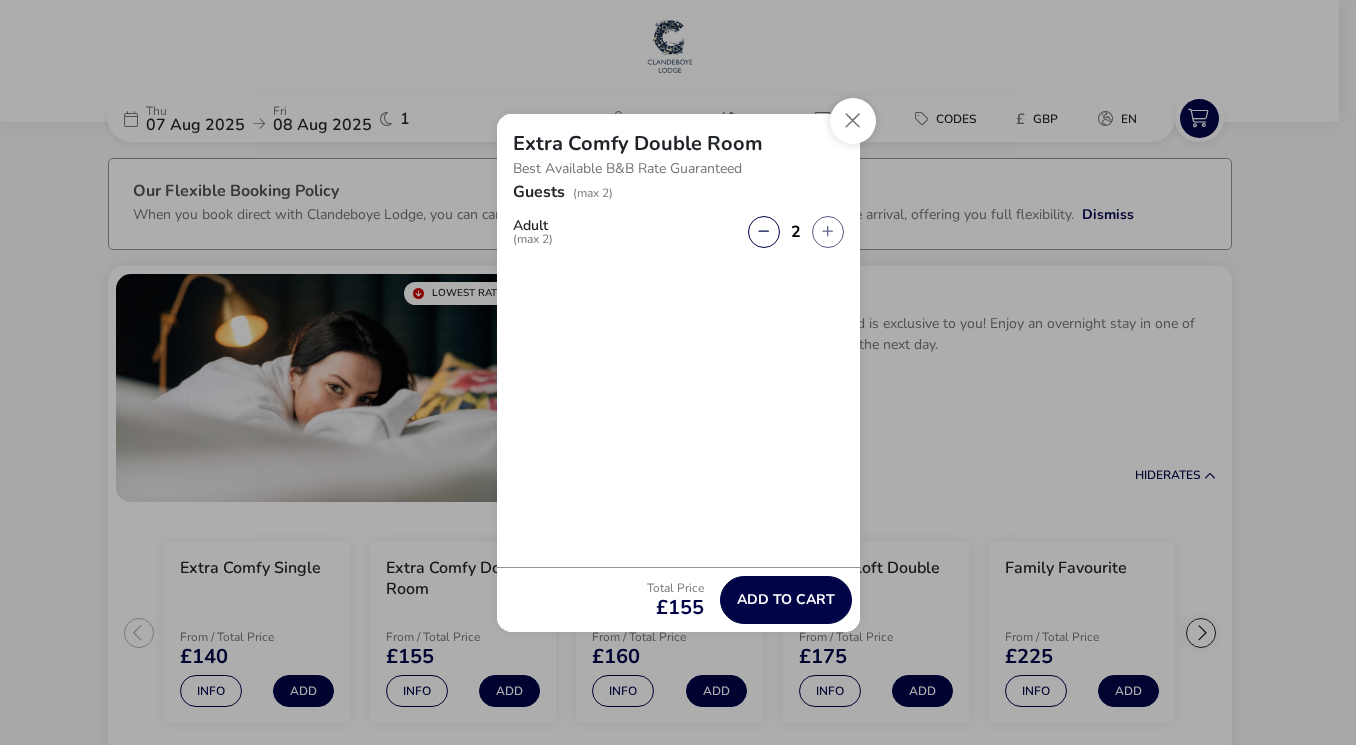 click on "Add to cart" at bounding box center [786, 599] 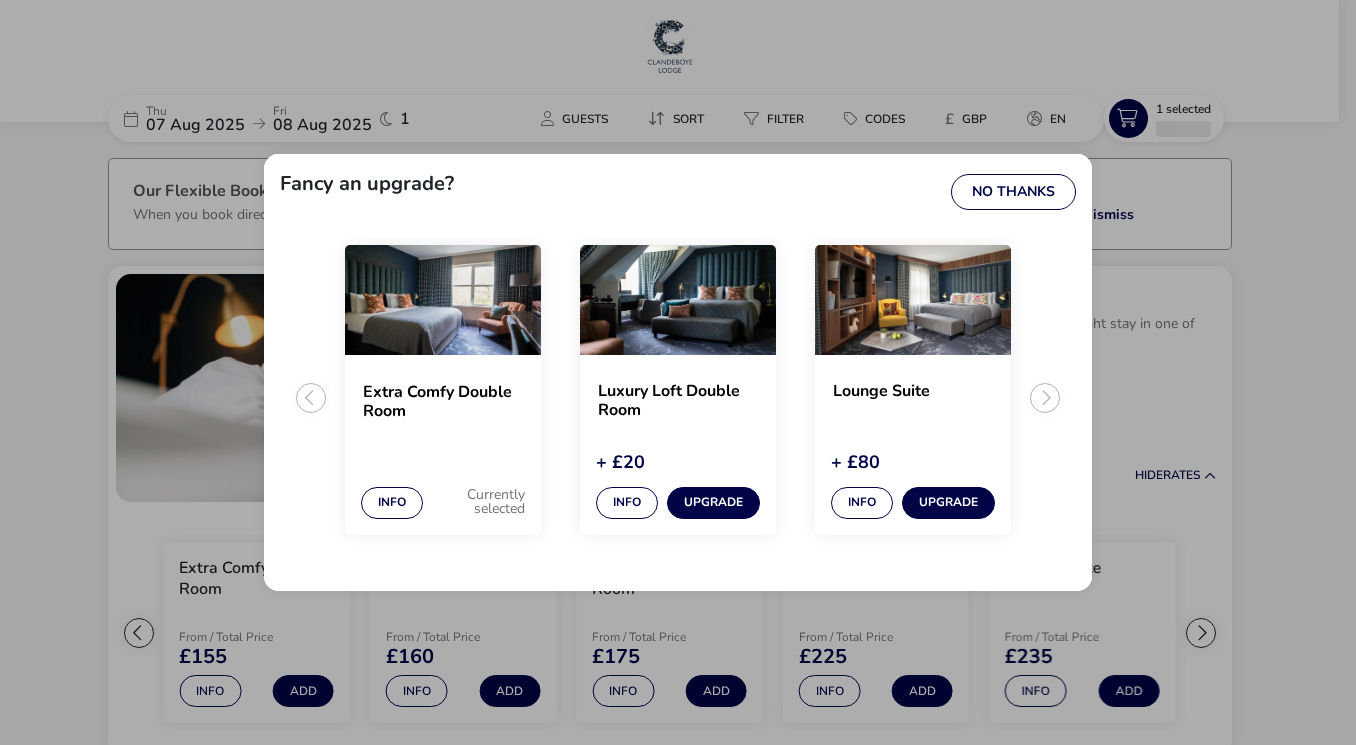 click on "Info" at bounding box center [392, 503] 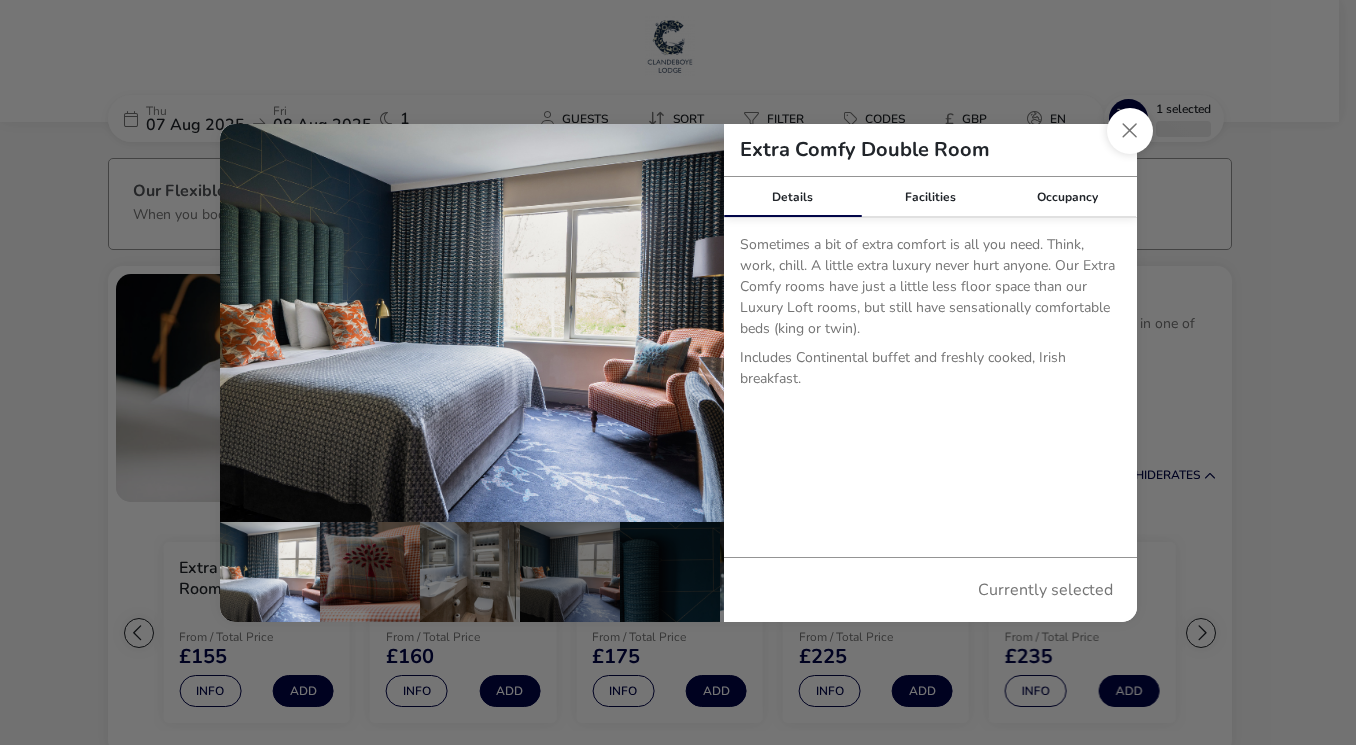 click at bounding box center (1130, 131) 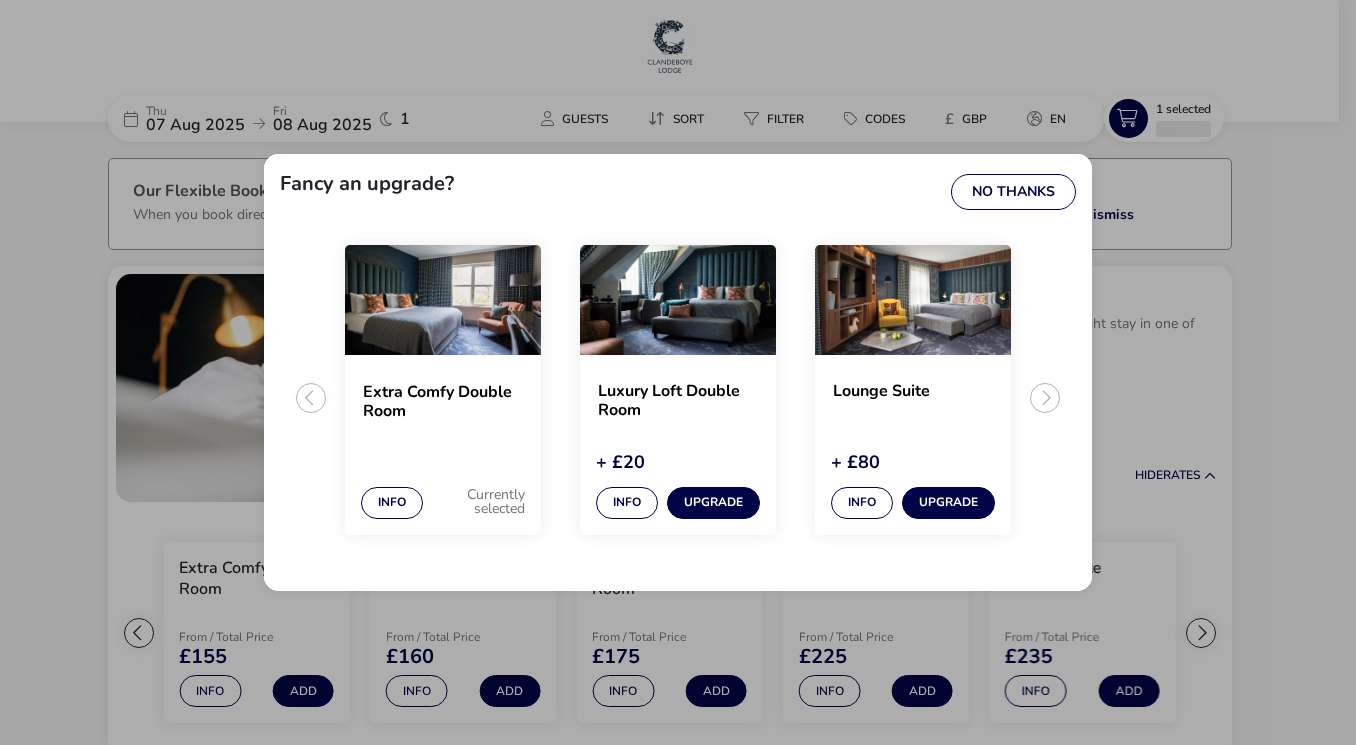 click on "Upgrade" at bounding box center (713, 503) 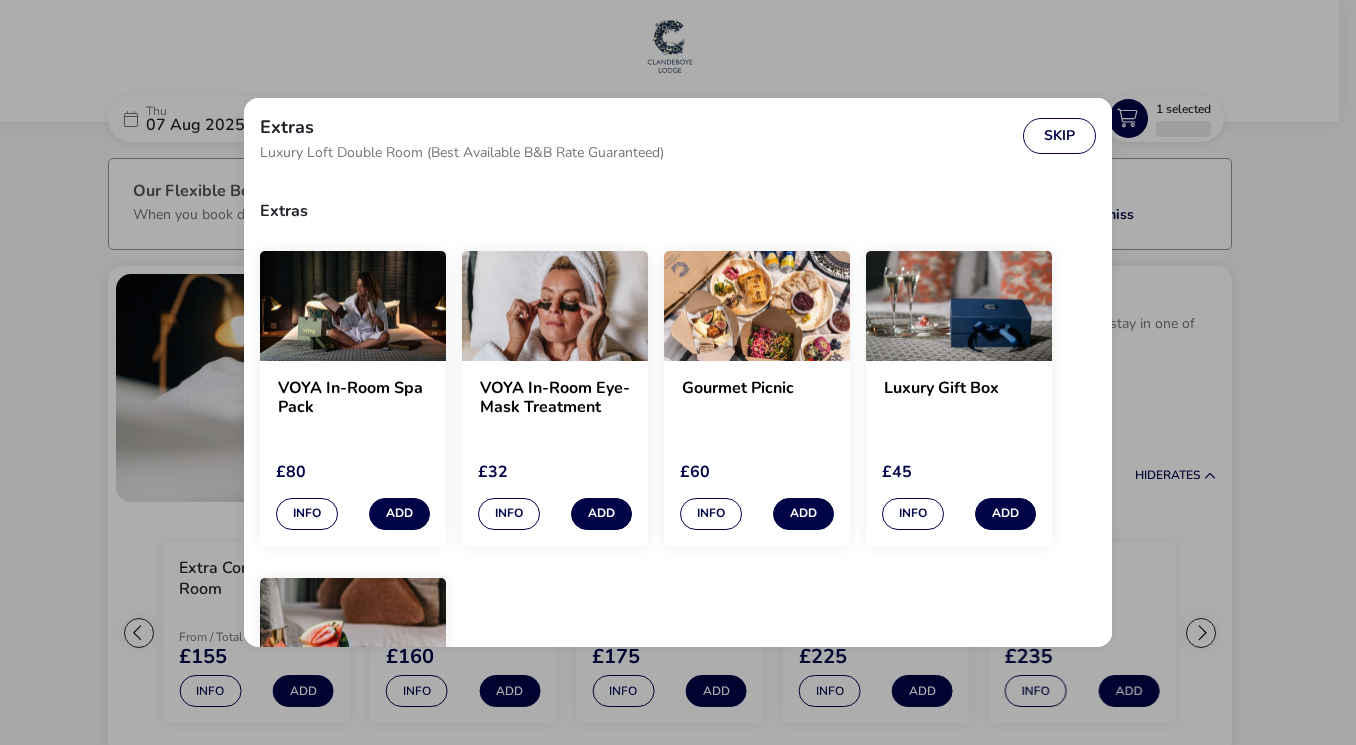 click on "Skip" at bounding box center [1059, 136] 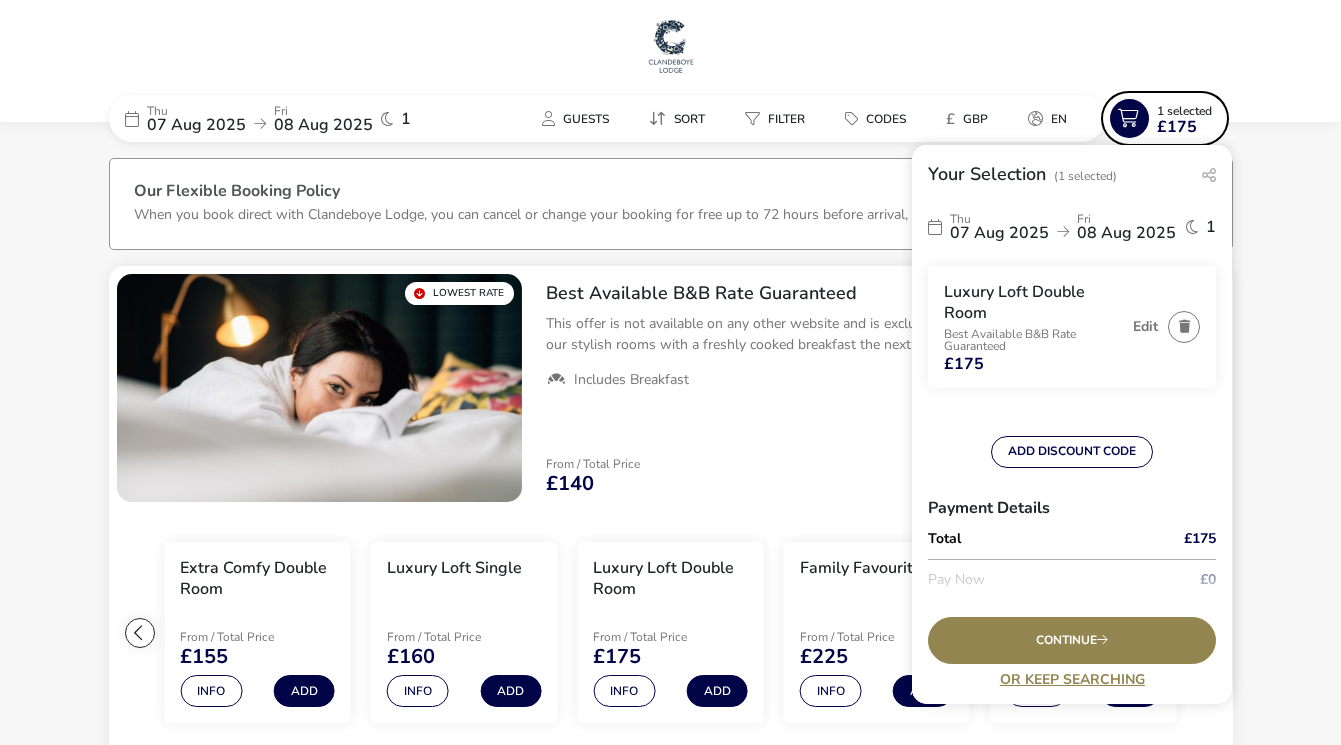 click on "1 Selected" at bounding box center [1184, 111] 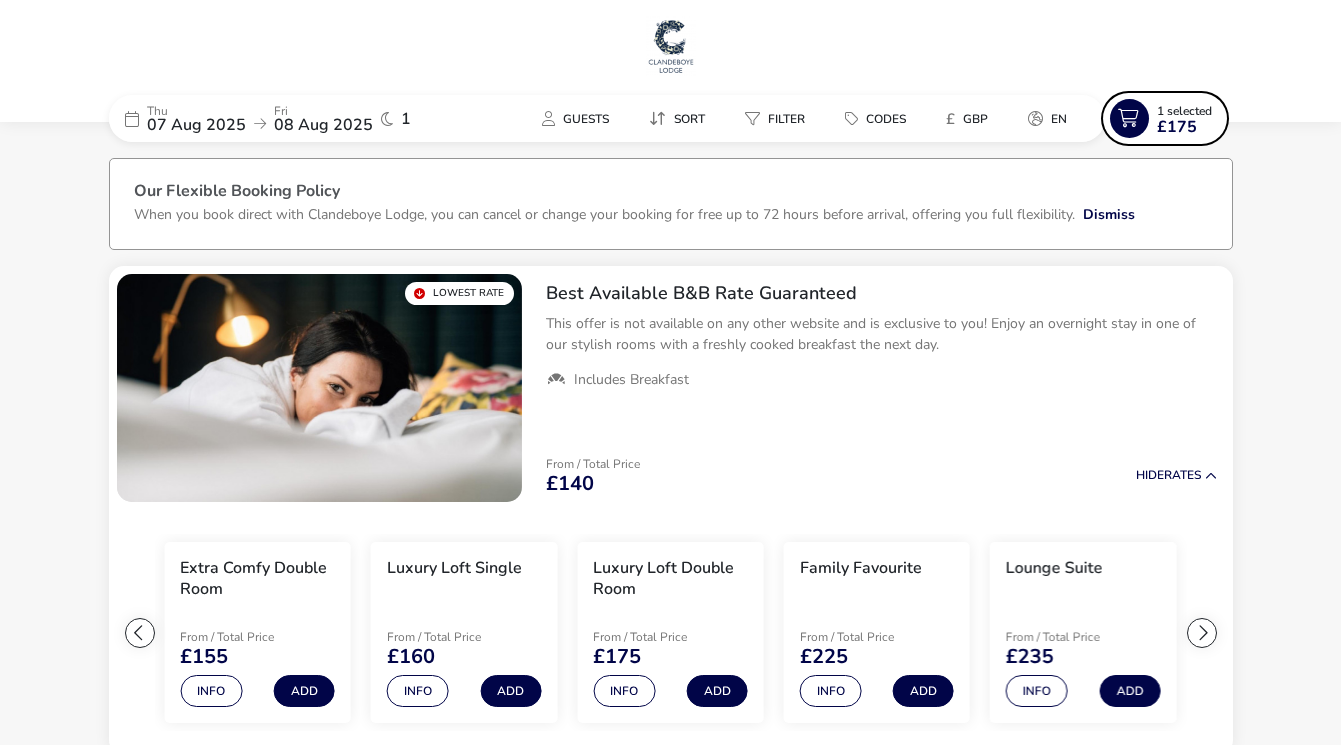 click on "£175" at bounding box center (1177, 127) 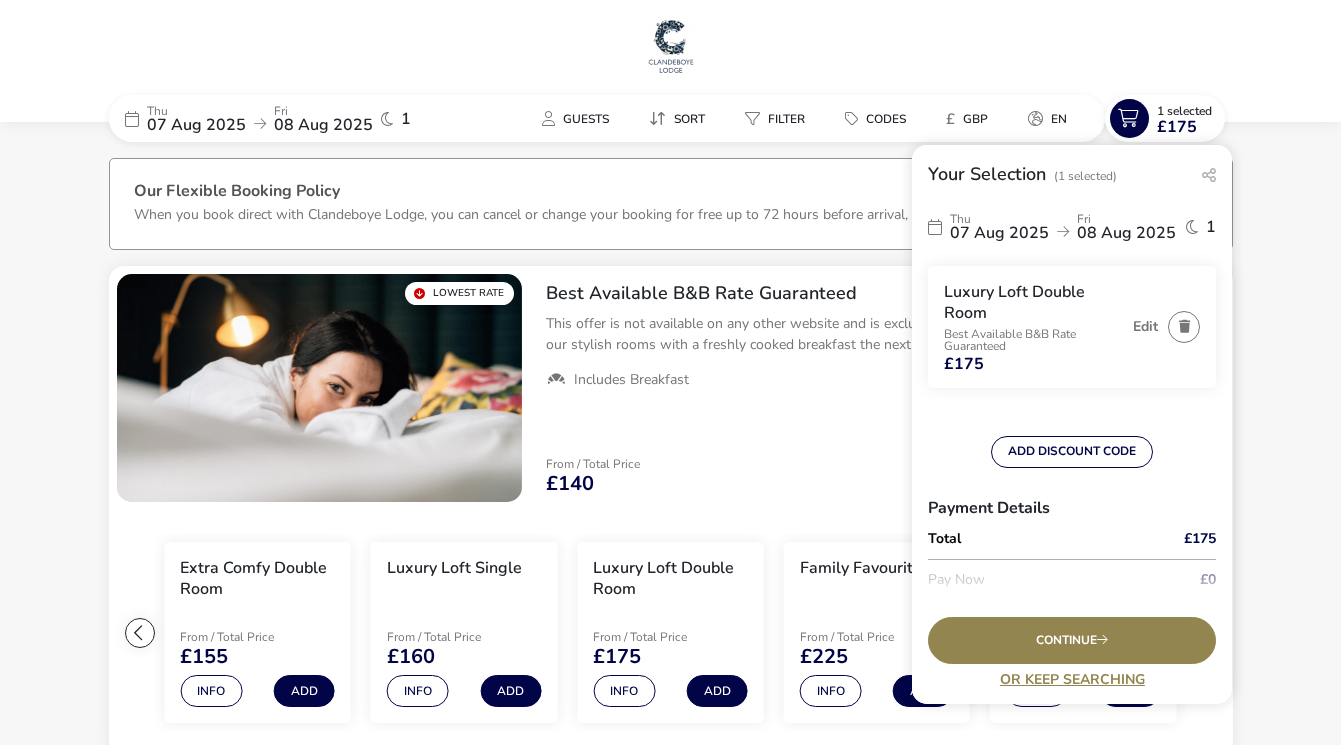 click on "Thu 07 Aug 2025 Fri 08 Aug 2025 1 Guests Sort Filter Codes £ GBP en  1 Selected  £175 Your Selection  (1 Selected)  Thu 07 Aug 2025 Fri 08 Aug 2025 1  Luxury Loft Double Room   Best Available B&B Rate Guaranteed  £175  Edit   ADD DISCOUNT CODE   Payment Details   Total   £175  Pay Now £0 Pay Later £175  Continue  Or Keep Searching Our Flexible Booking Policy When you book direct with Clandeboye Lodge, you can cancel or change your booking for free up to 72 hours before arrival, offering you full flexibility.   Dismiss   Lowest Rate  Best Available B&B Rate Guaranteed This offer is not available on any other website and is exclusive to you! Enjoy an overnight stay in one of our stylish rooms with a freshly cooked breakfast the next day.    Includes Breakfast  From / Total Price  £140 Hide   Rates   Extra Comfy Single   From / Total Price  £140  Info   Add   Extra Comfy Double Room   From / Total Price  £155  Info   Add   Luxury Loft Single   From / Total Price  £160  Info   Add  £175  Info" 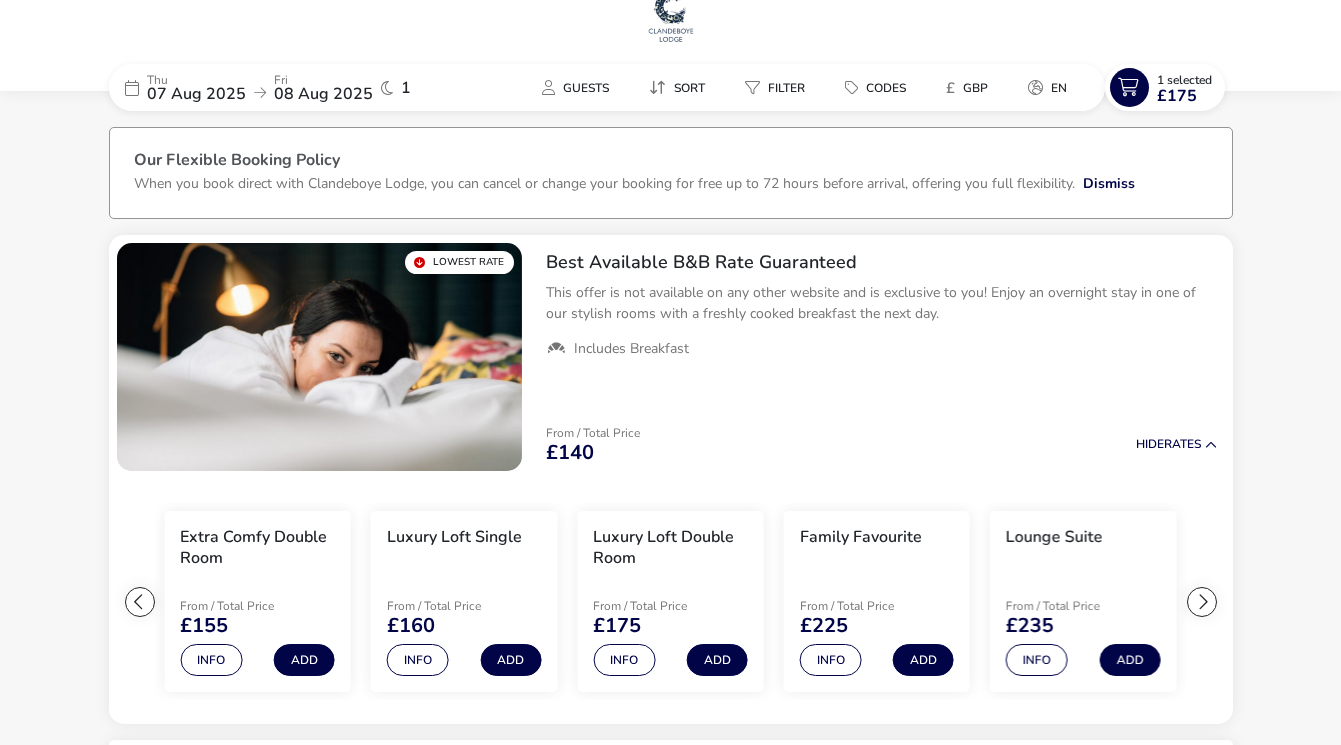 scroll, scrollTop: 0, scrollLeft: 0, axis: both 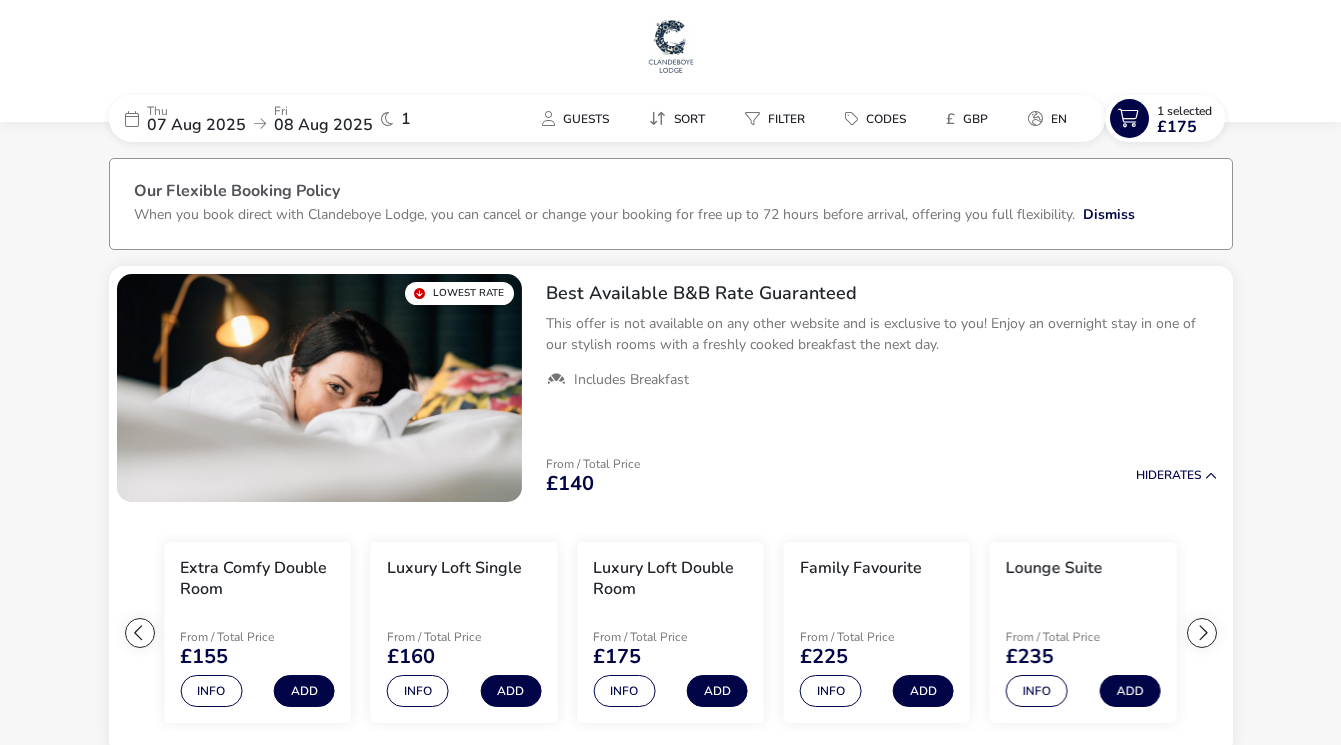 click on "Includes Breakfast" 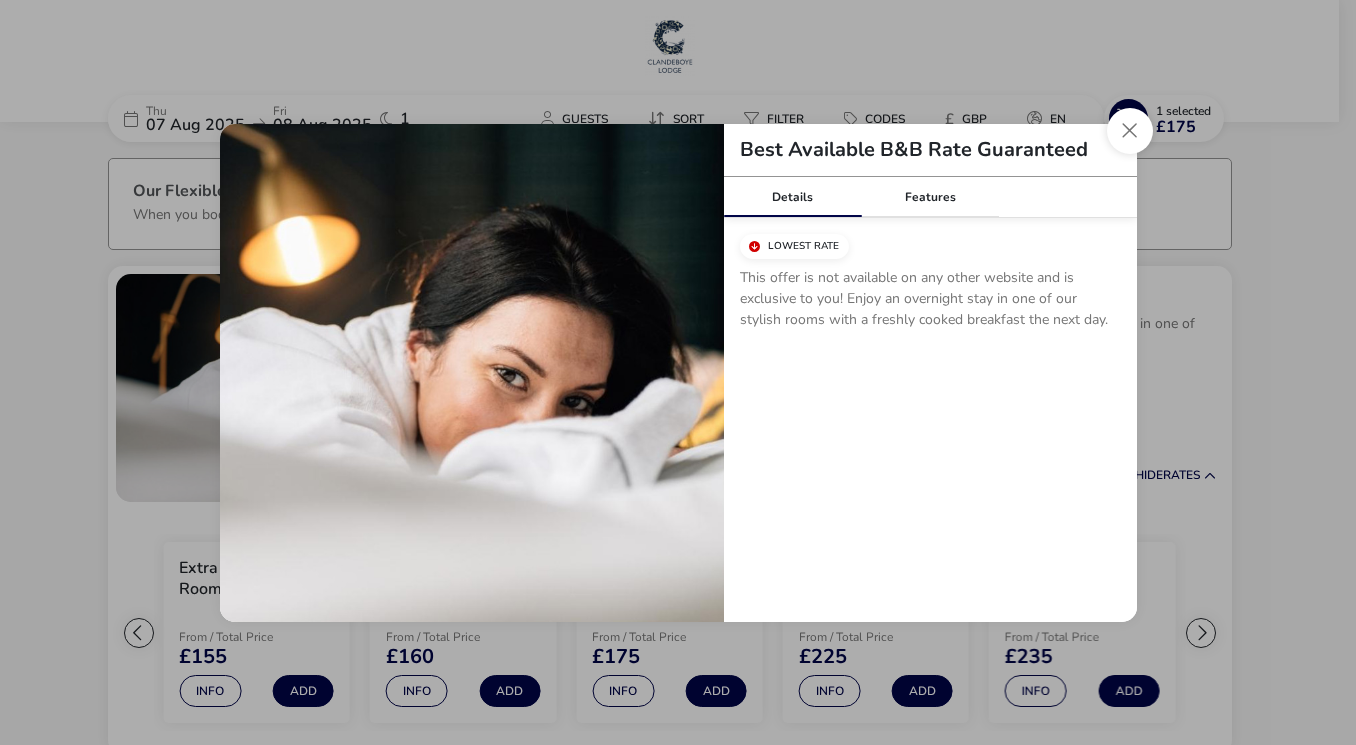 click at bounding box center (1130, 131) 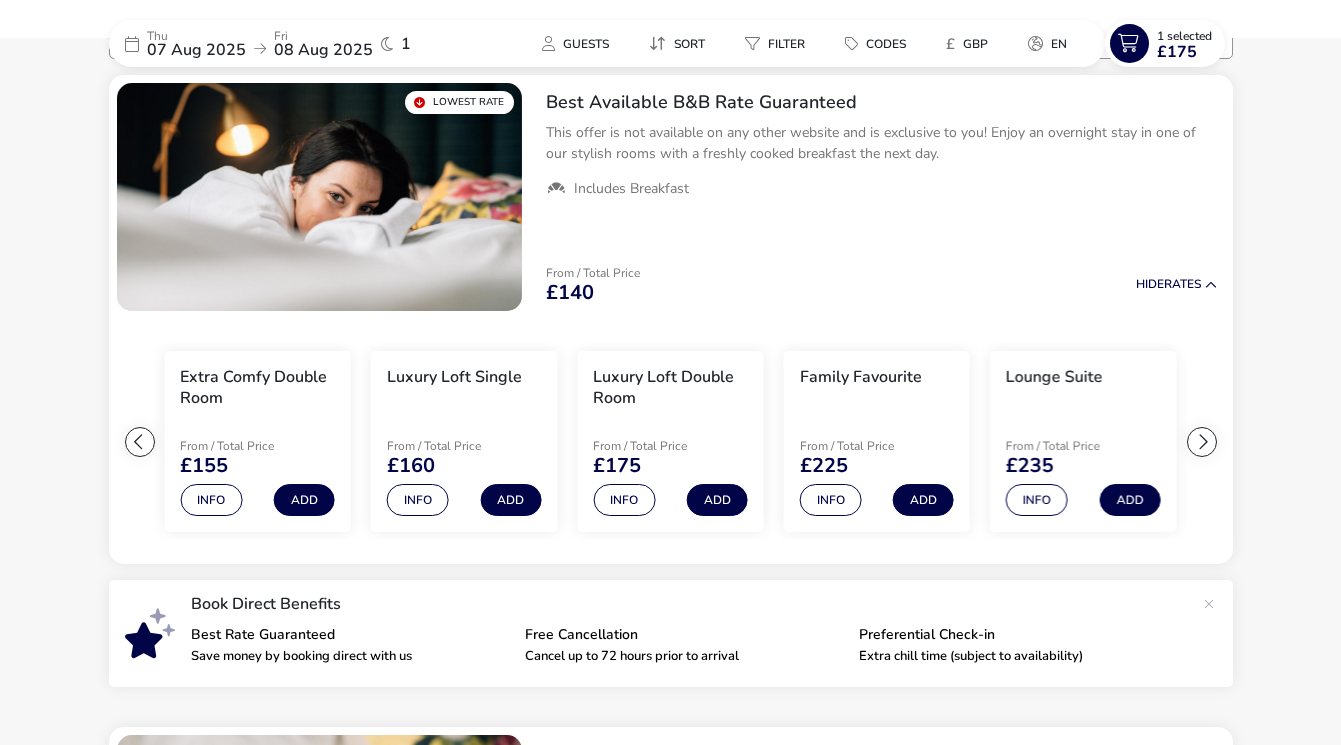 scroll, scrollTop: 100, scrollLeft: 0, axis: vertical 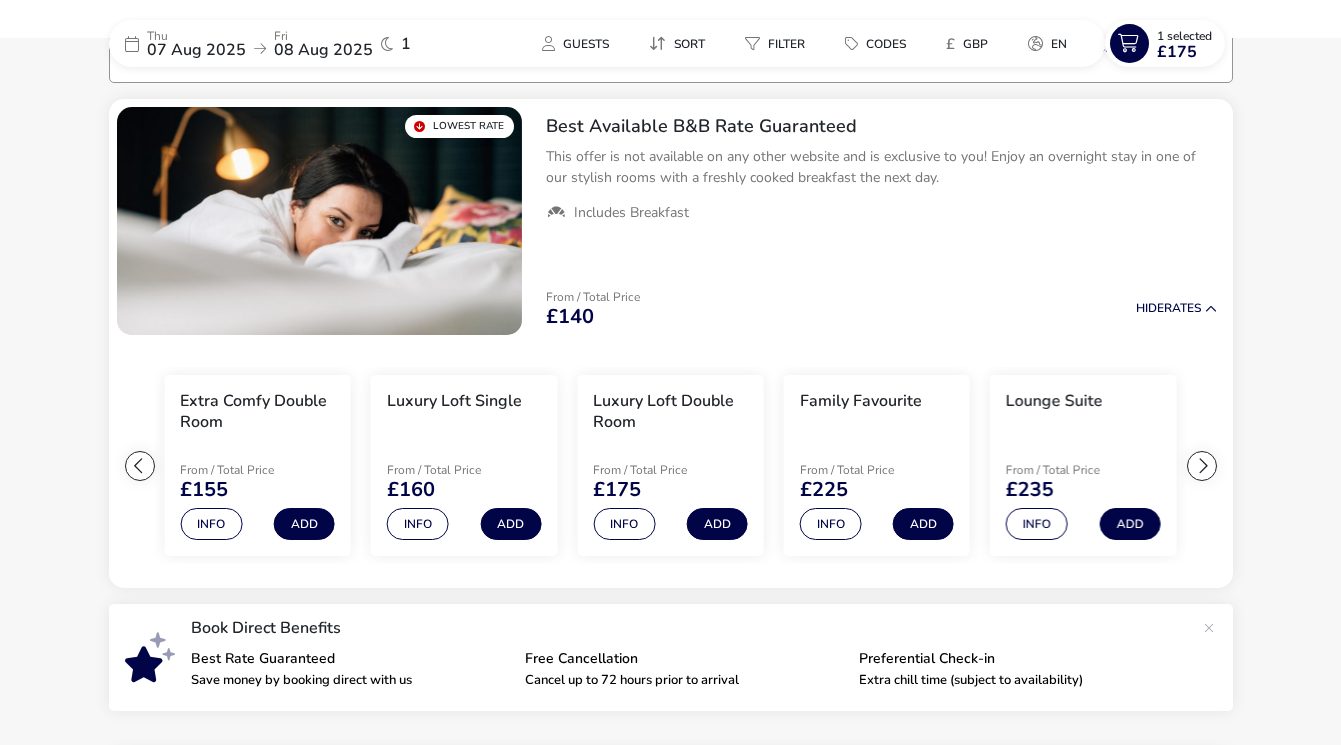 click on "Add" at bounding box center (510, 524) 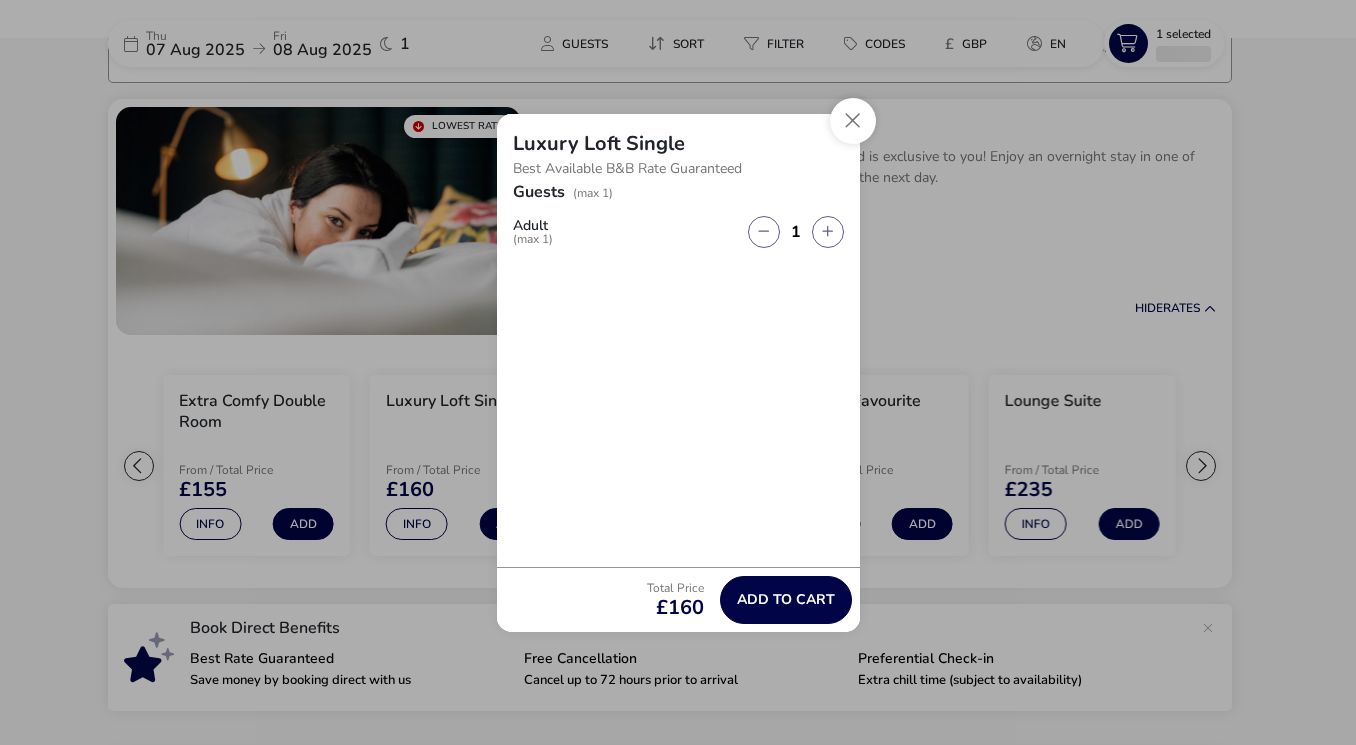 click at bounding box center [853, 121] 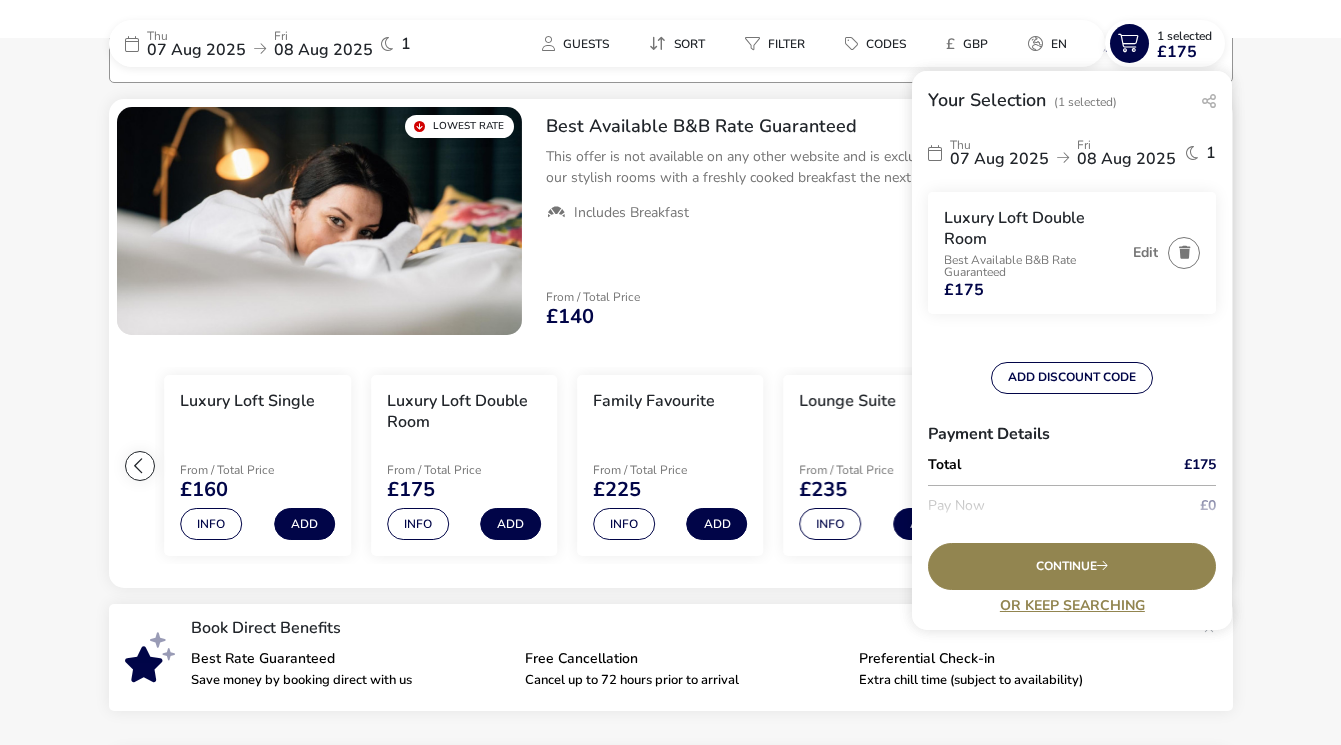 click on "Add" at bounding box center (510, 524) 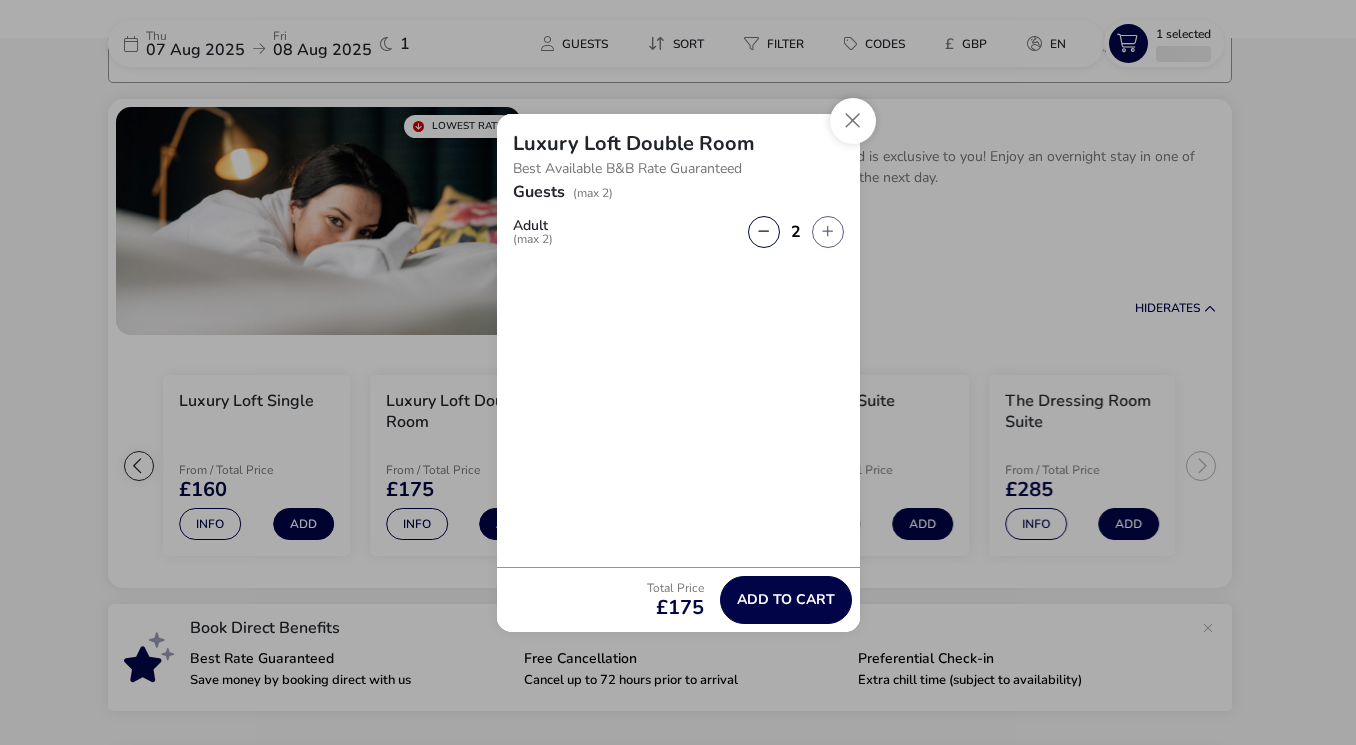 click on "Add to cart" at bounding box center [786, 599] 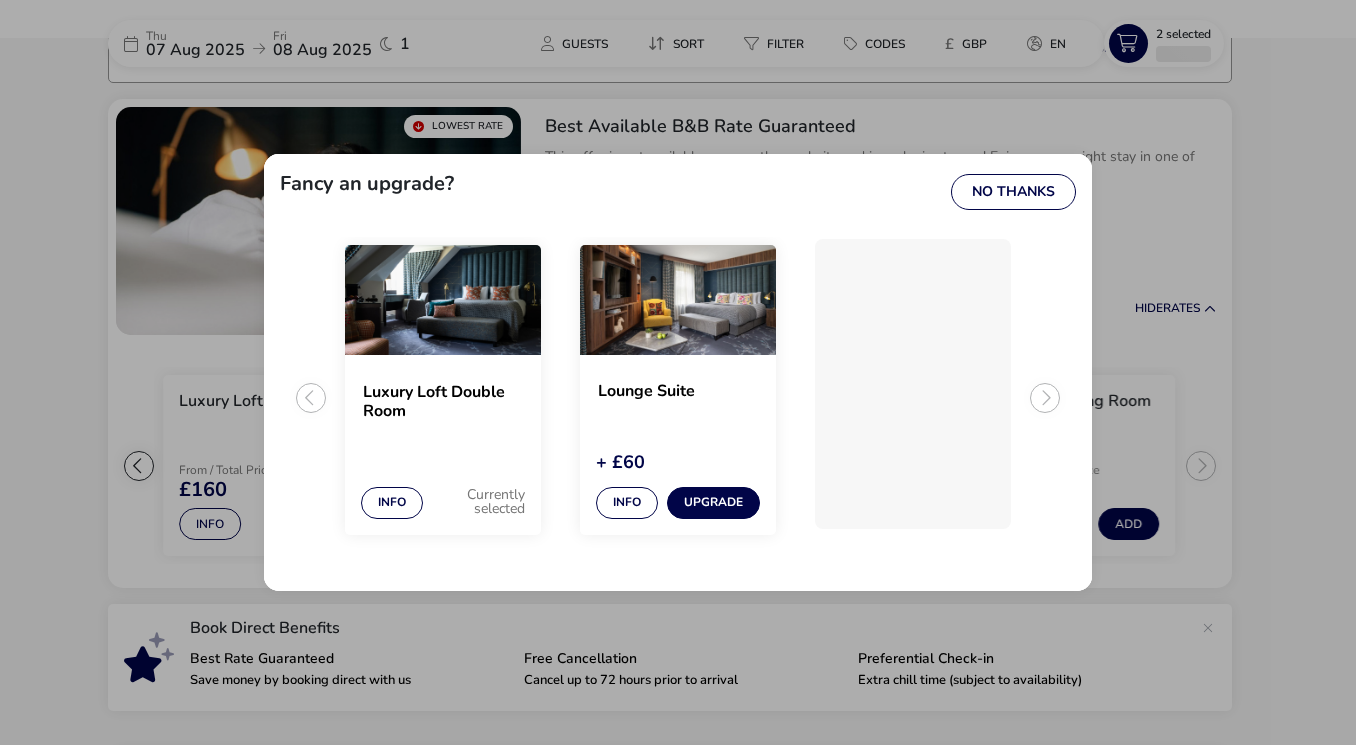 click on "No Thanks" at bounding box center [1013, 192] 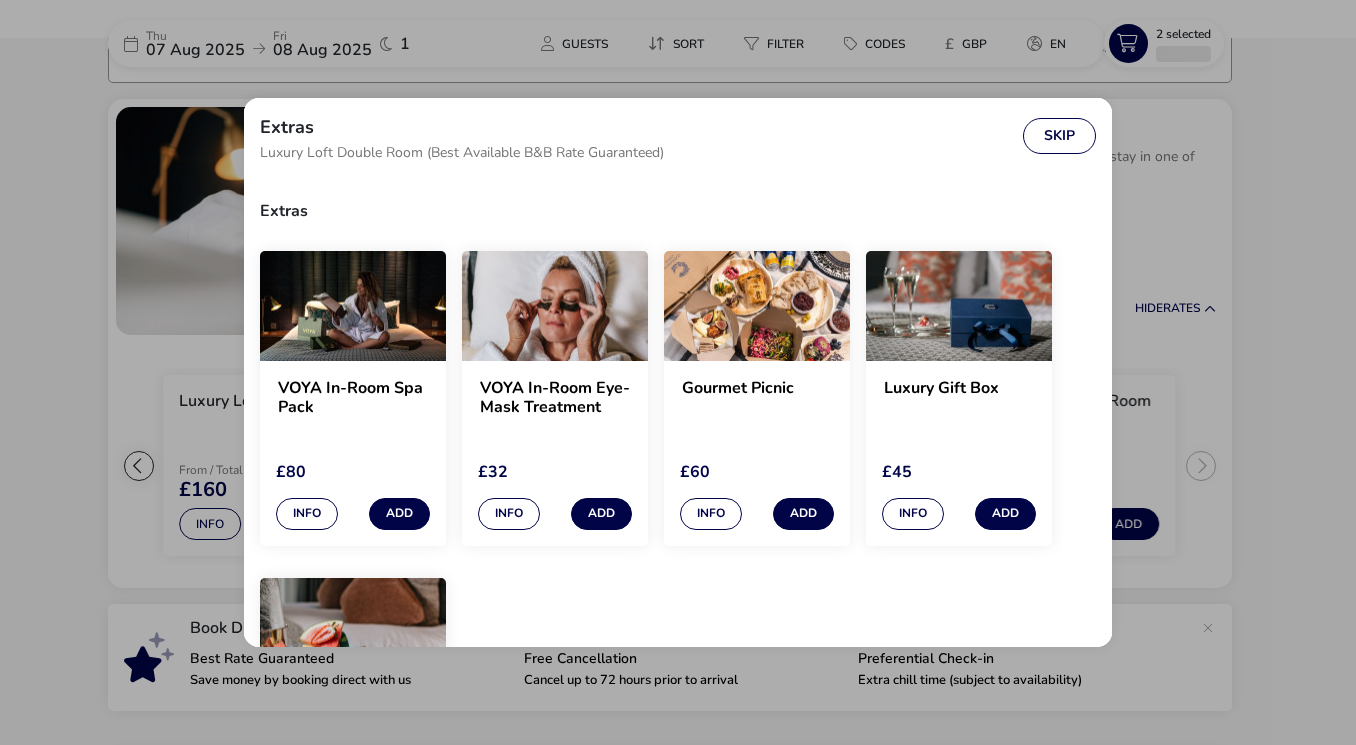 click on "Skip" at bounding box center (1059, 136) 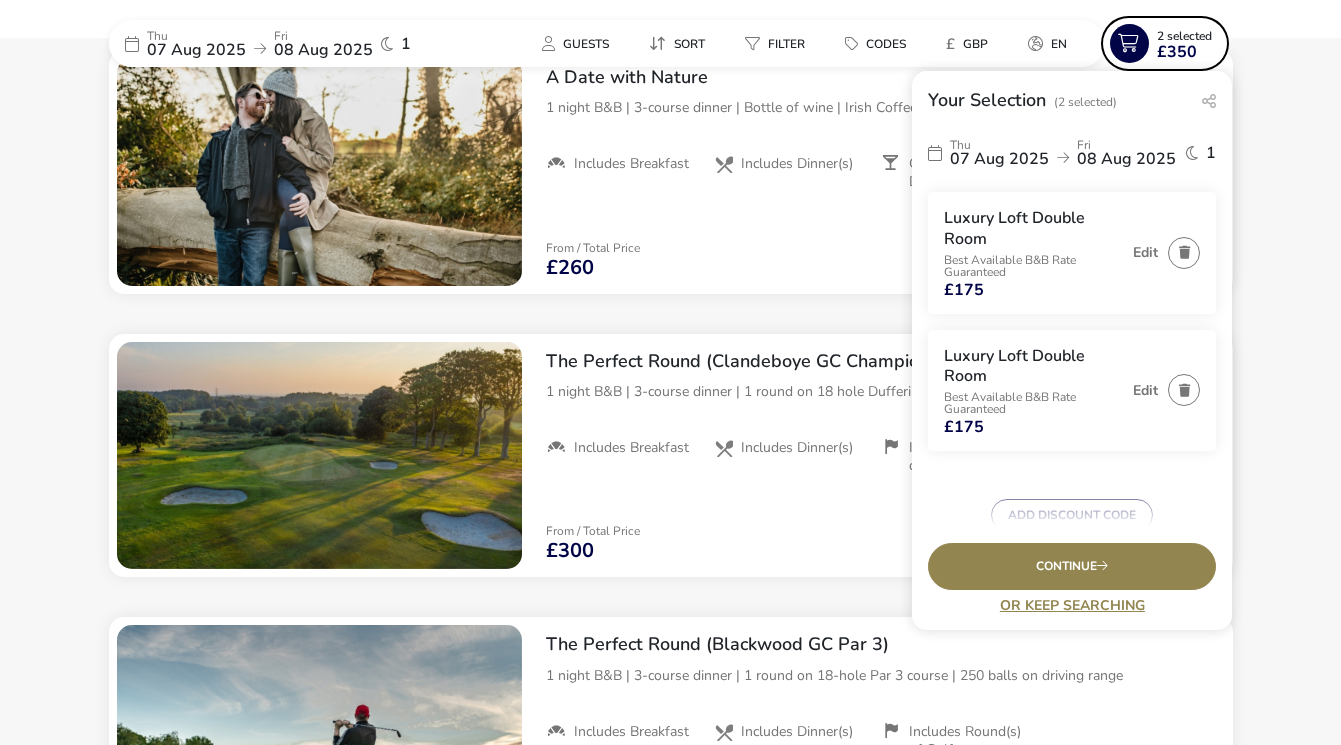 scroll, scrollTop: 1651, scrollLeft: 0, axis: vertical 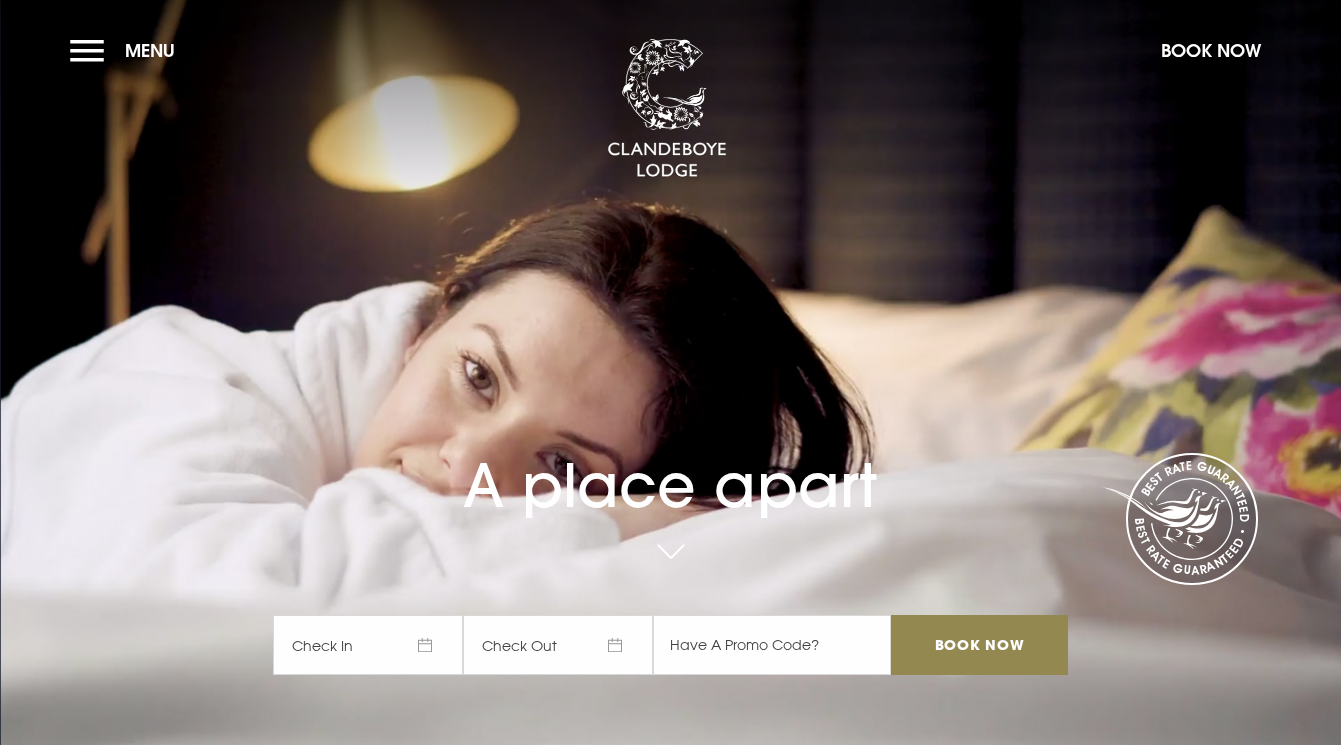 click on "Menu" at bounding box center (127, 50) 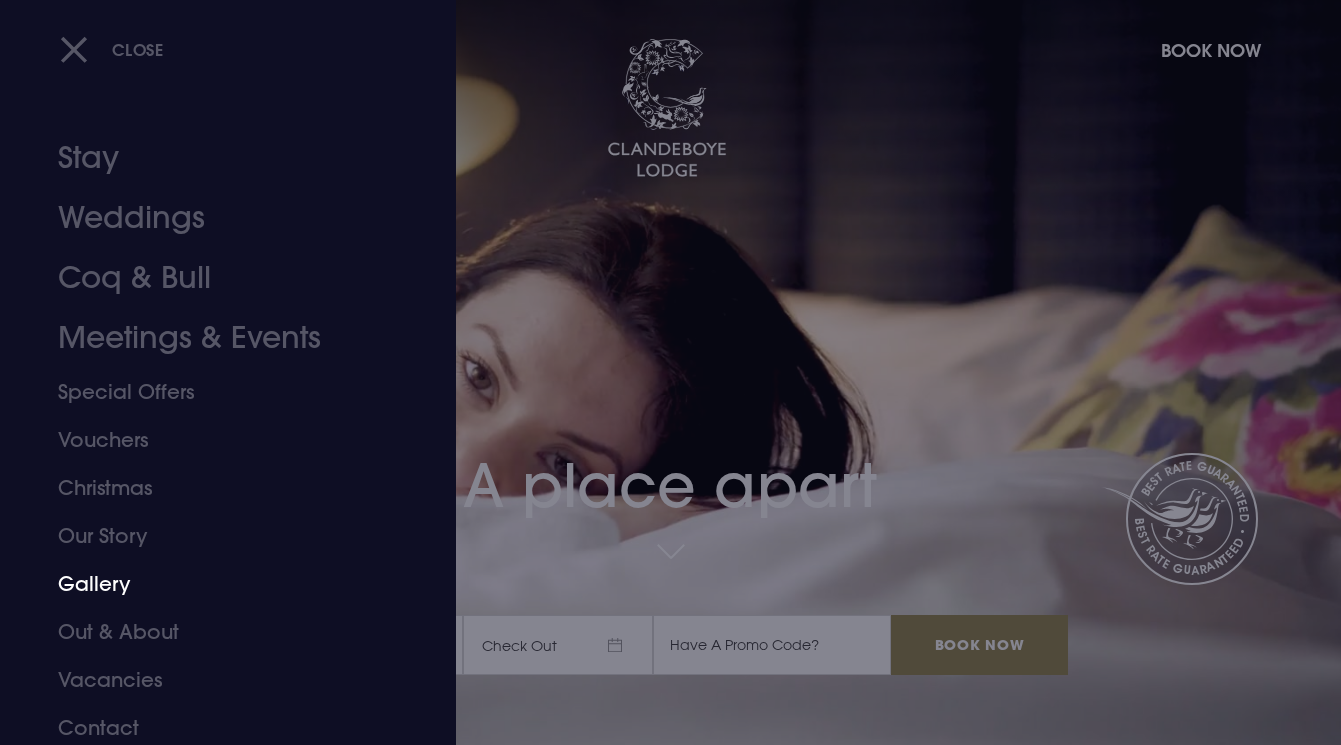 click on "Gallery" at bounding box center (214, 584) 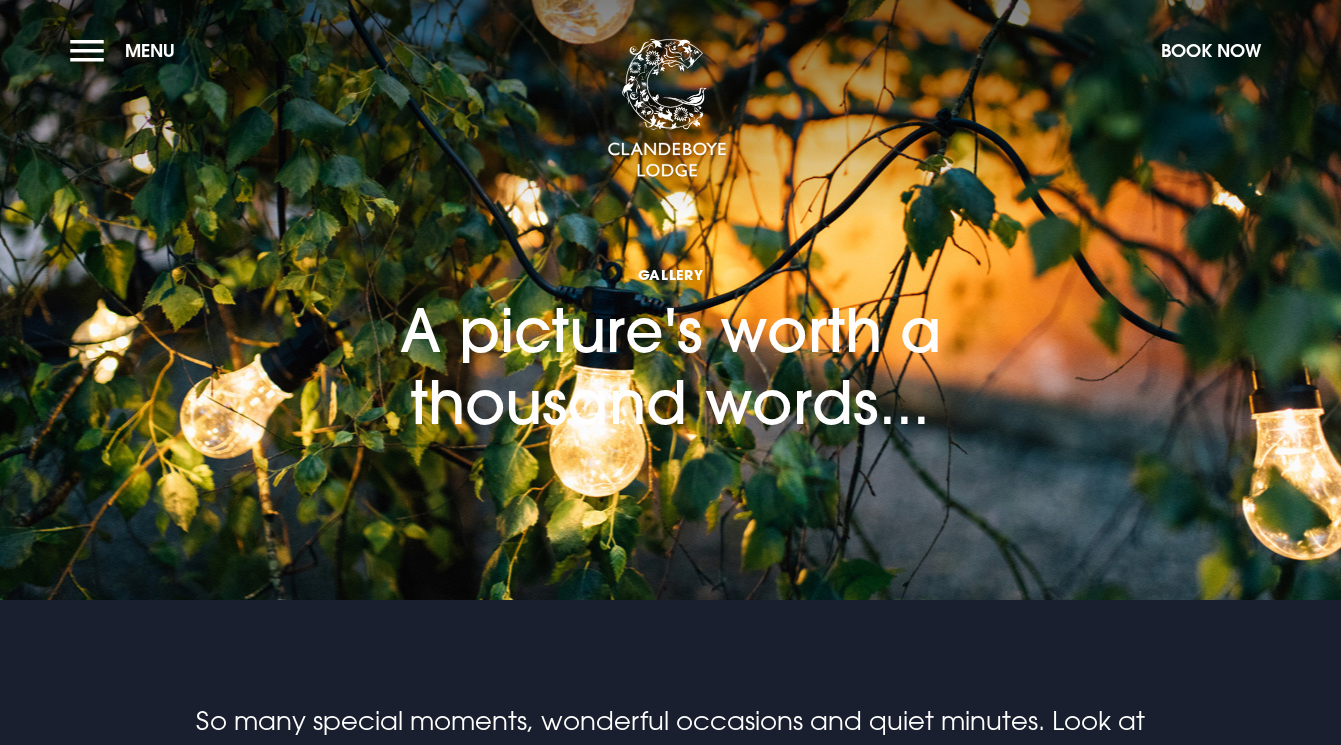 scroll, scrollTop: 0, scrollLeft: 0, axis: both 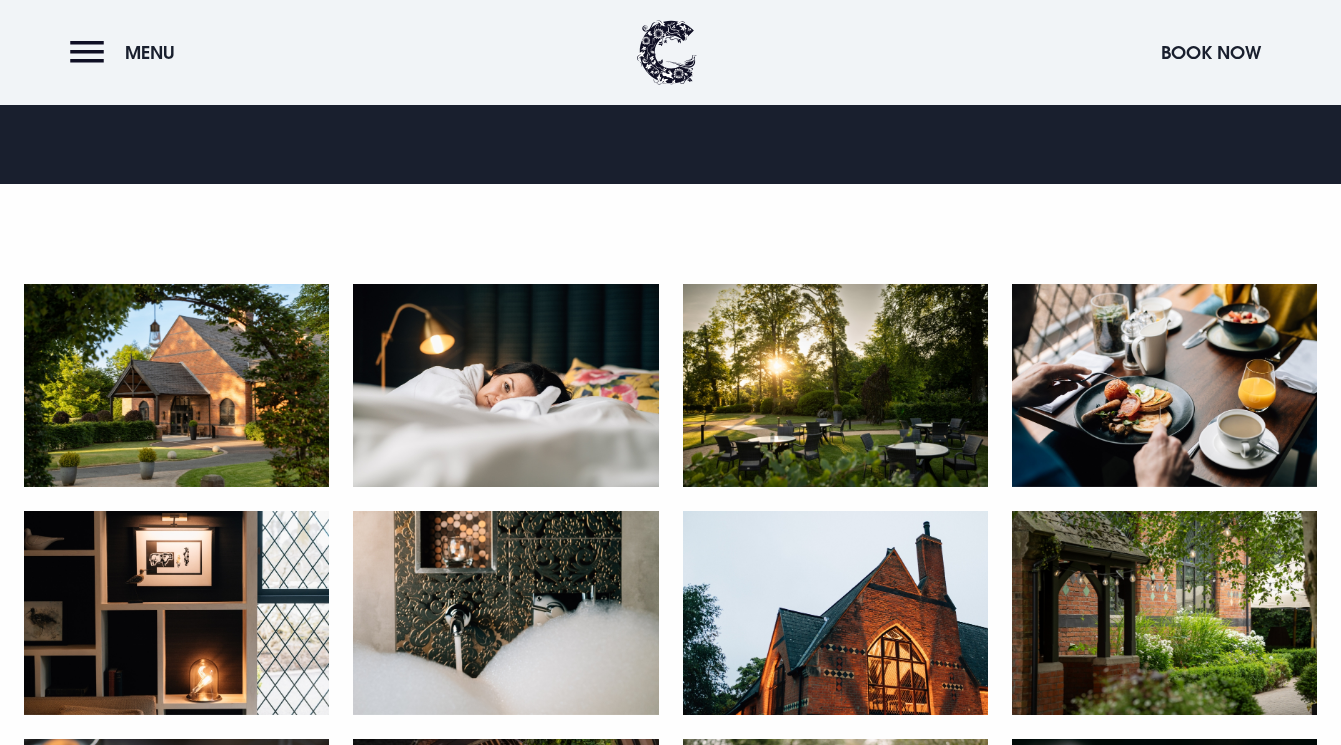 click at bounding box center [176, 385] 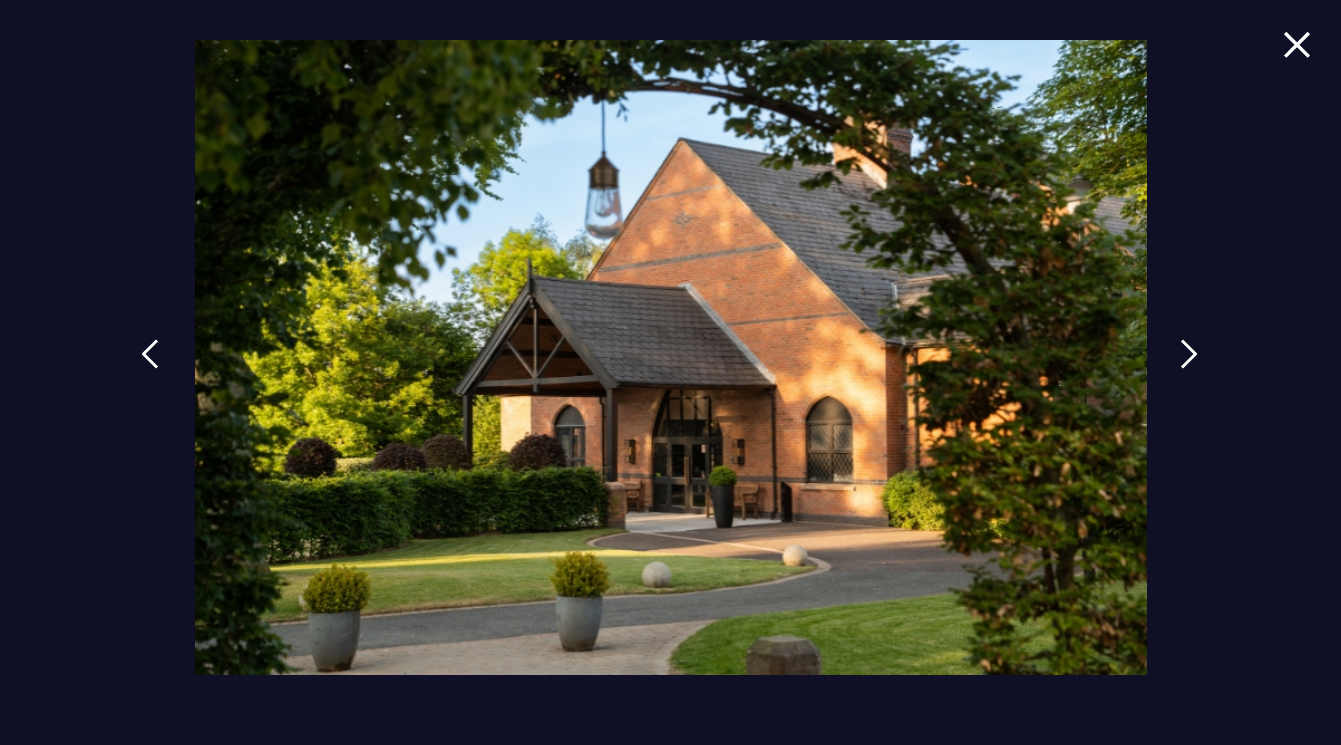 click at bounding box center (1189, 354) 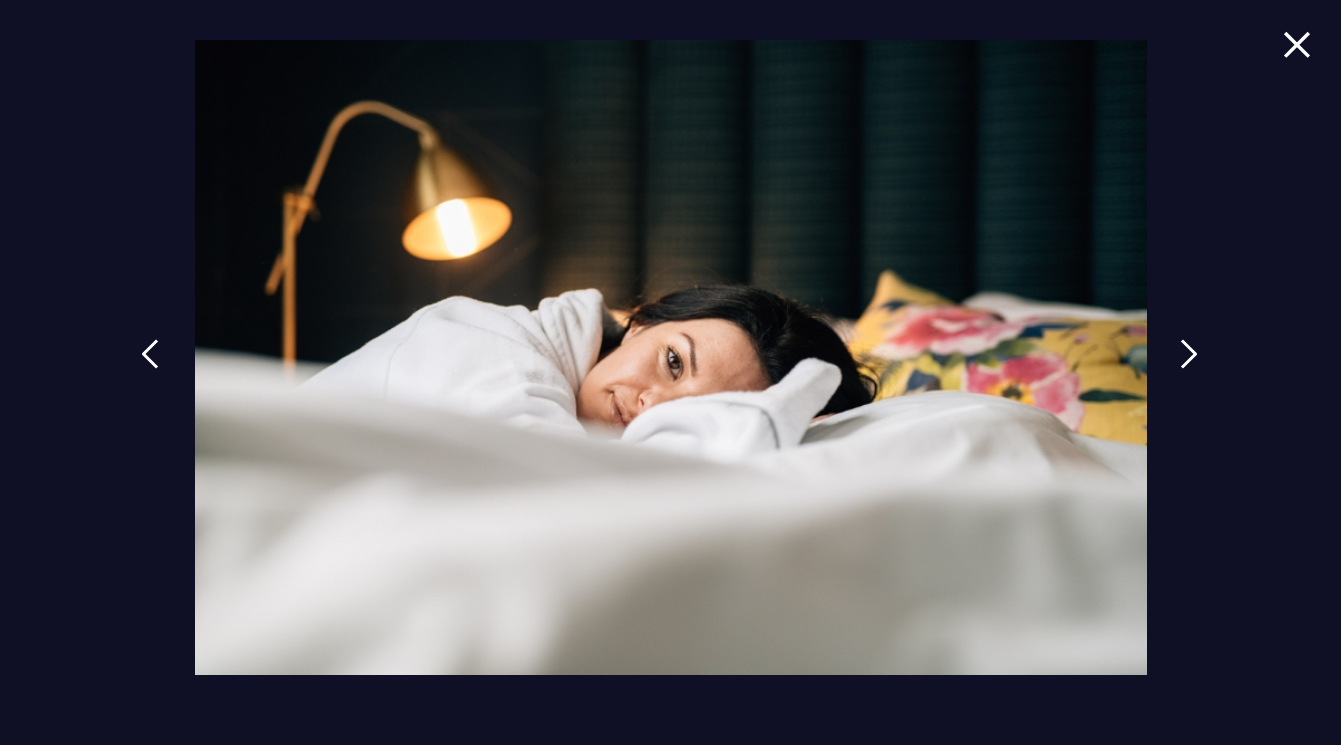 click at bounding box center [1189, 354] 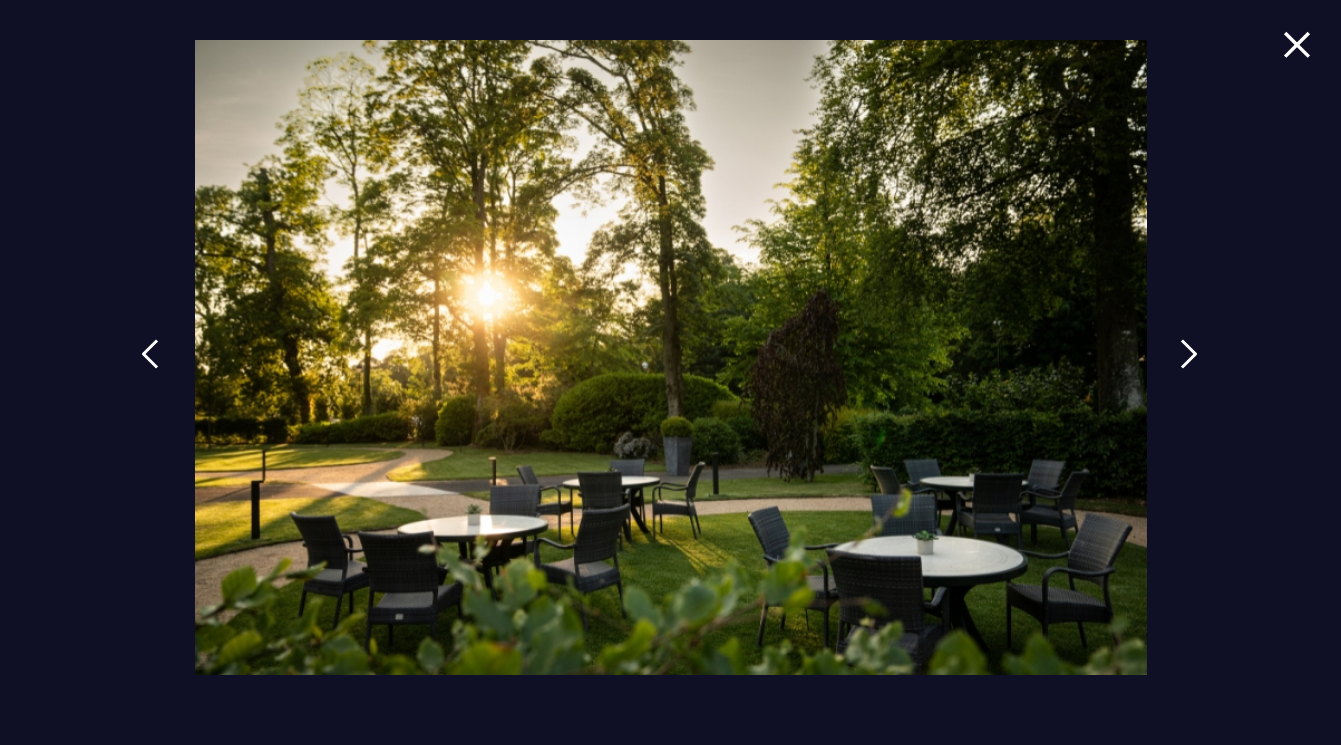 click at bounding box center [1189, 354] 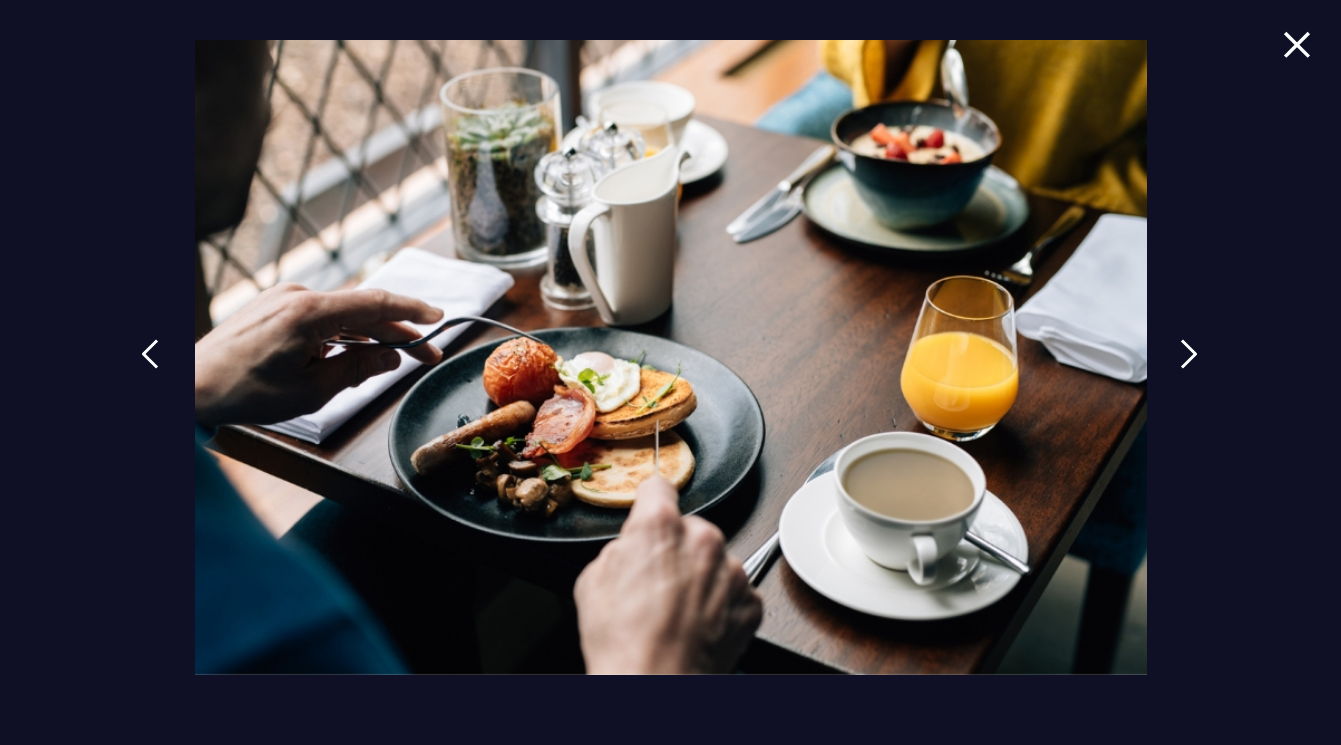 click at bounding box center (1189, 354) 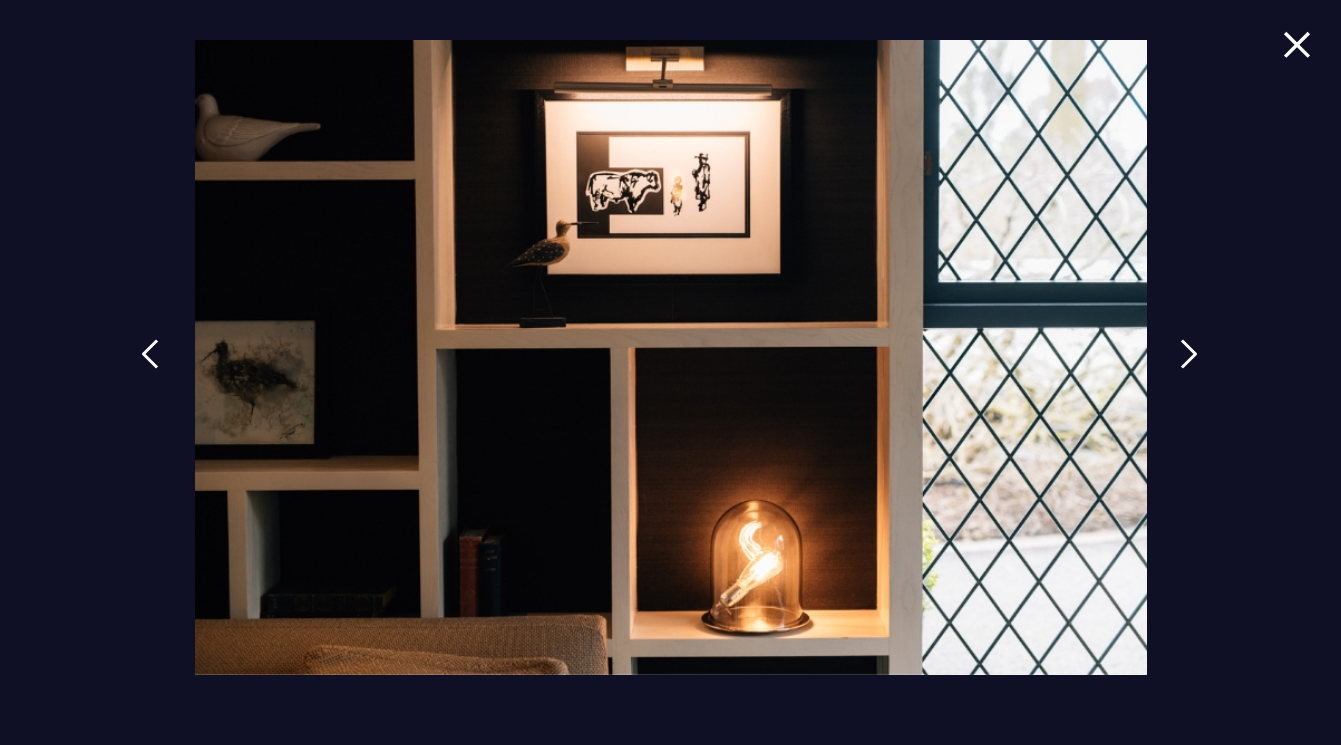 click at bounding box center (1189, 354) 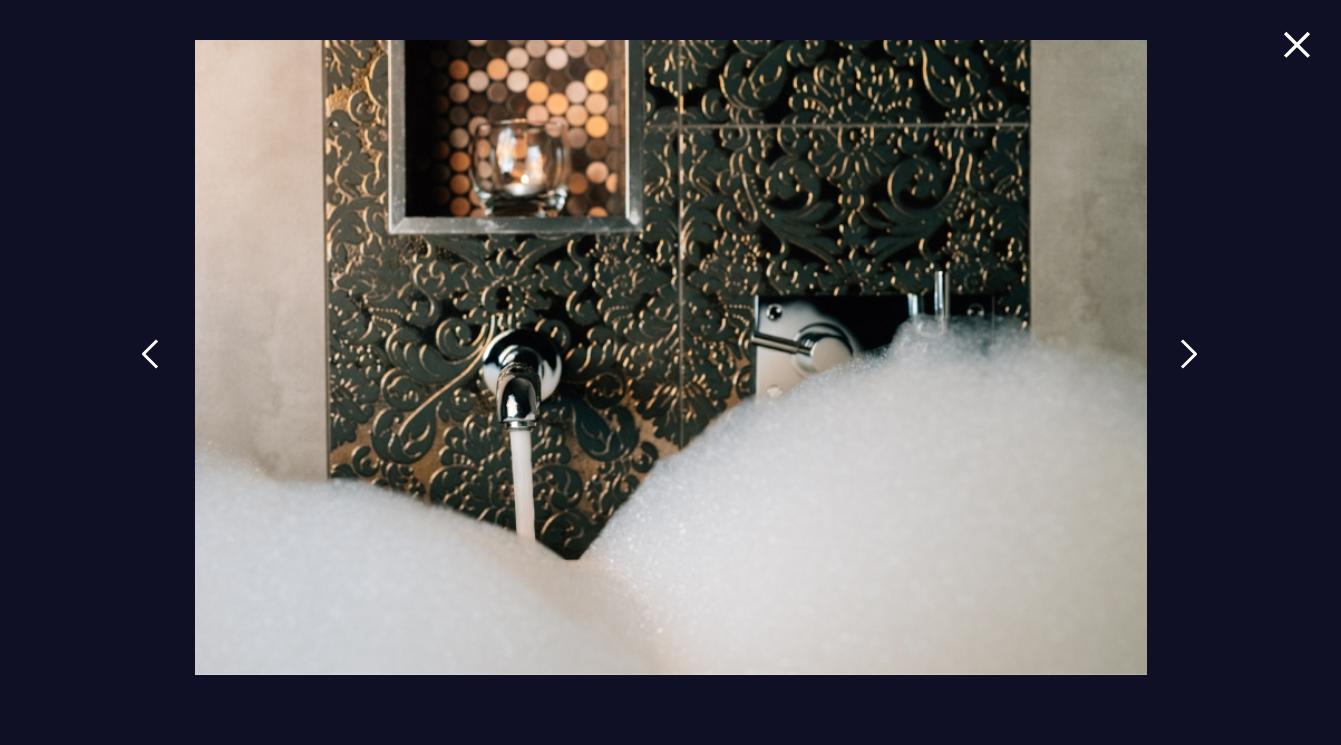 click at bounding box center [1189, 354] 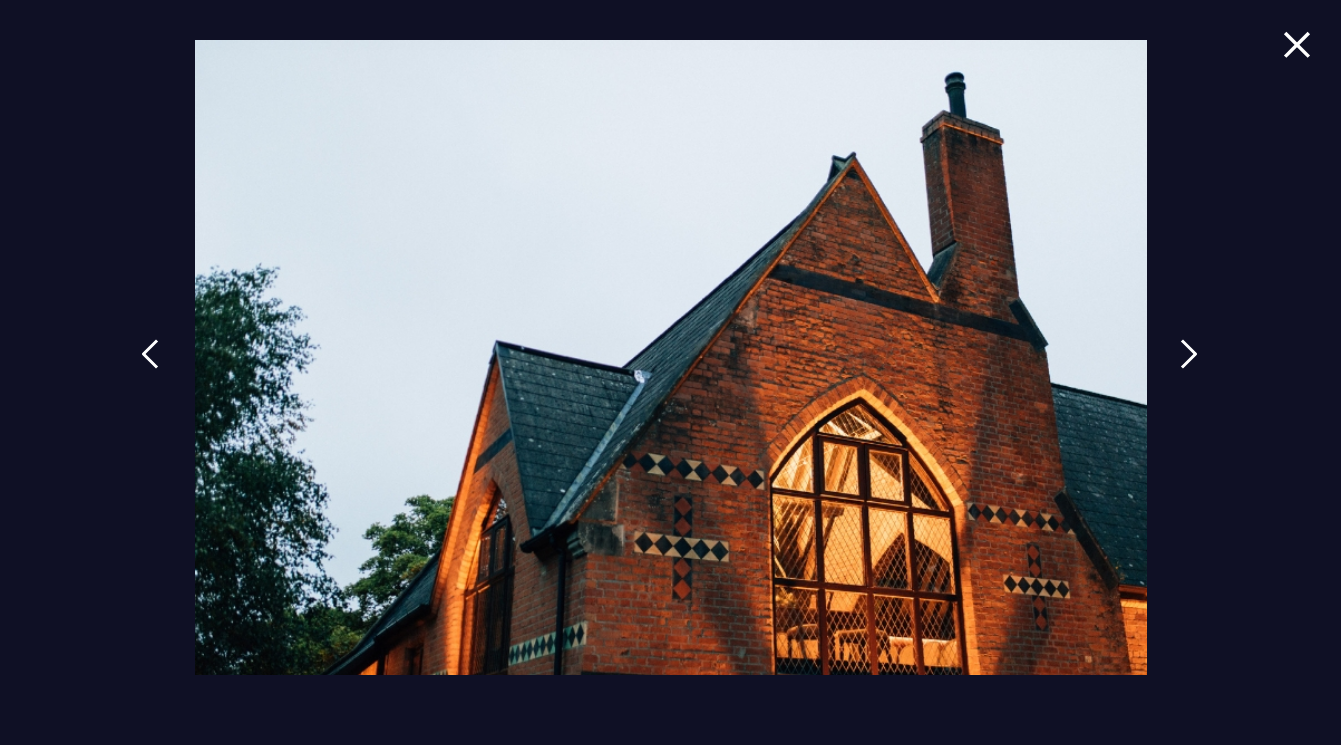 click at bounding box center (1189, 354) 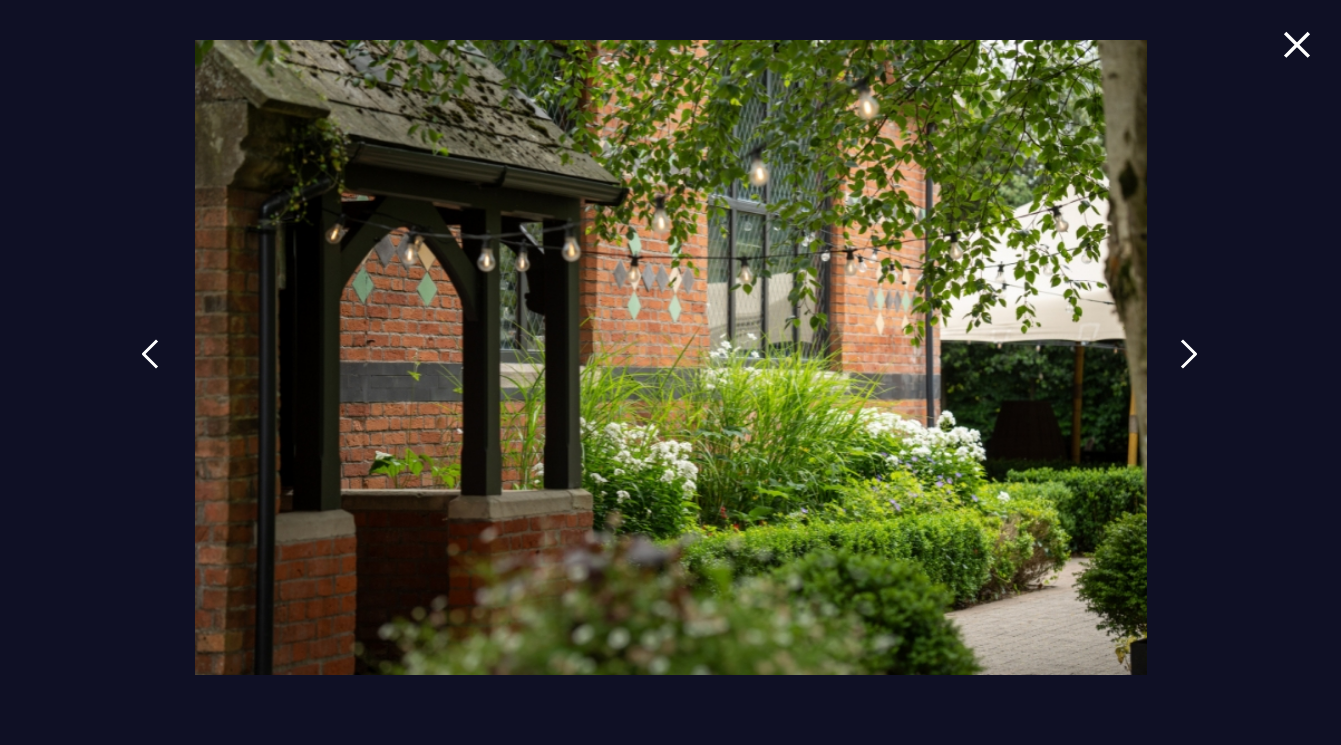 click at bounding box center (1189, 354) 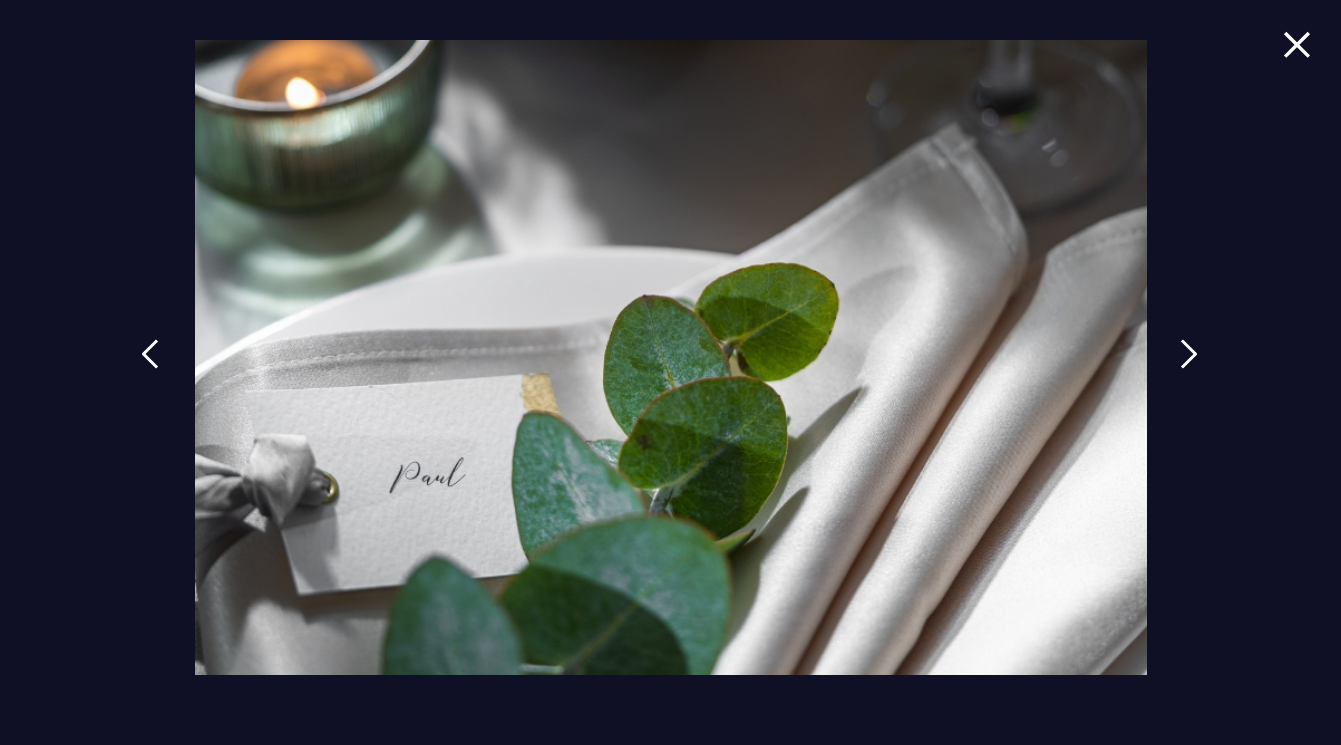 click at bounding box center [1189, 354] 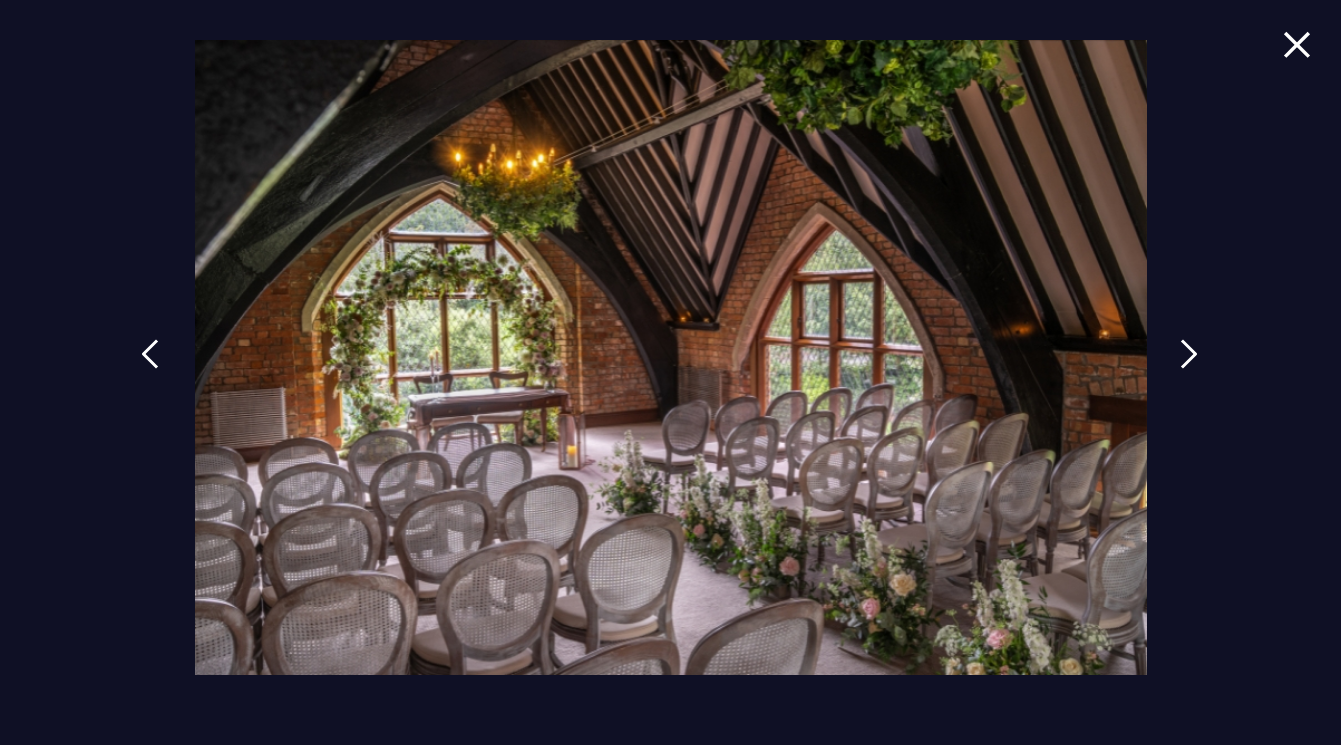 click at bounding box center (1189, 354) 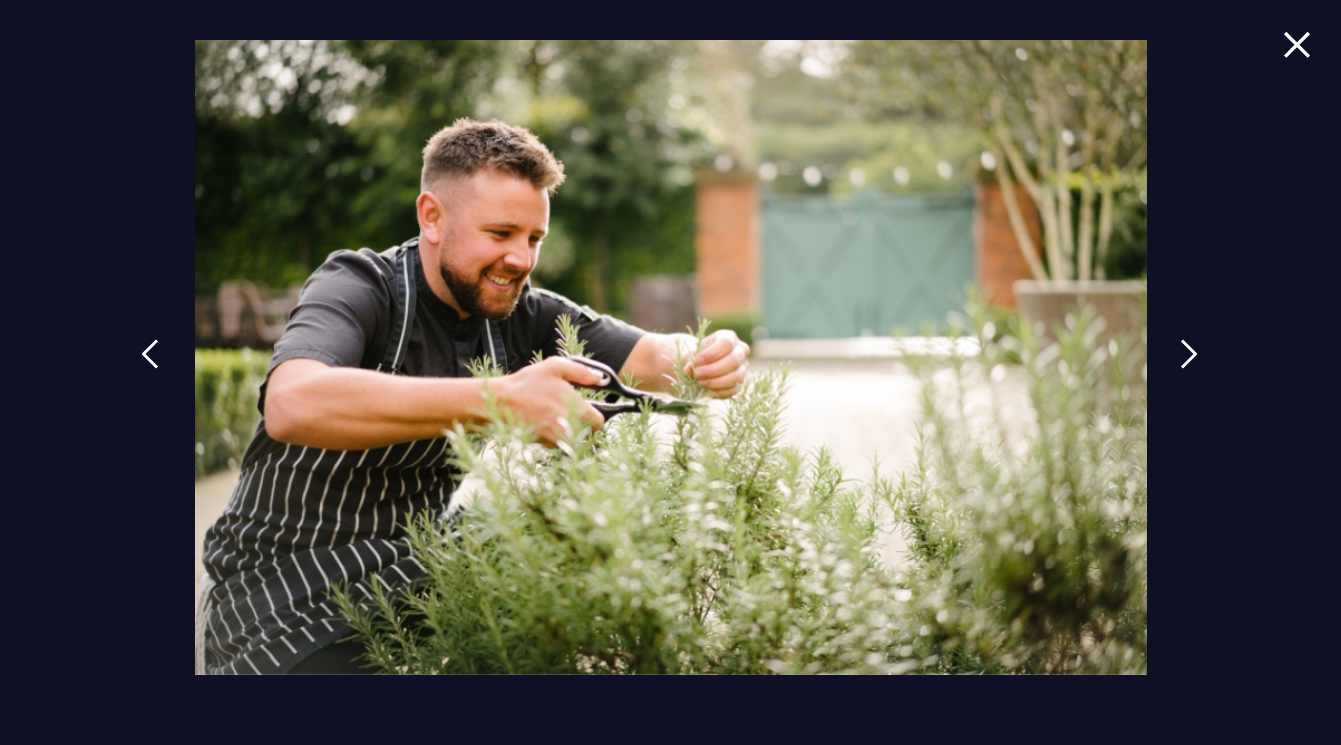 click at bounding box center [1189, 354] 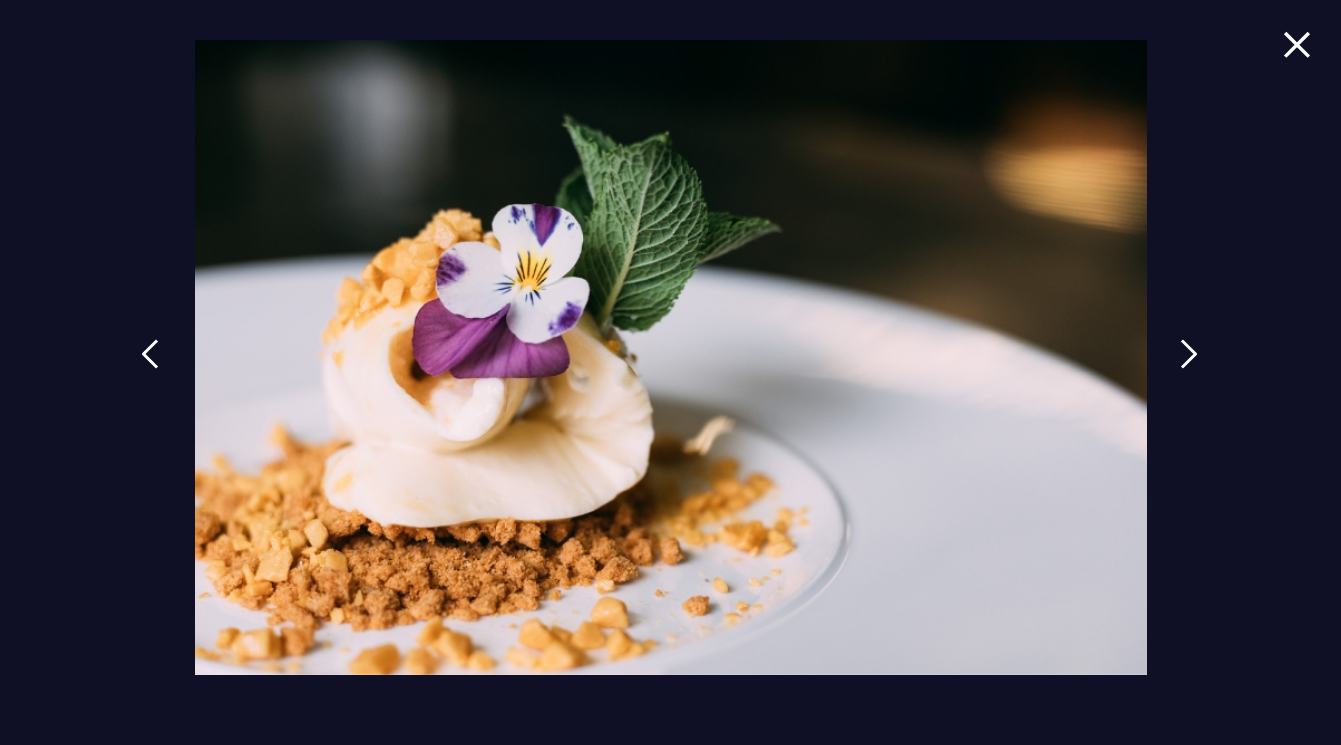 click at bounding box center [1189, 354] 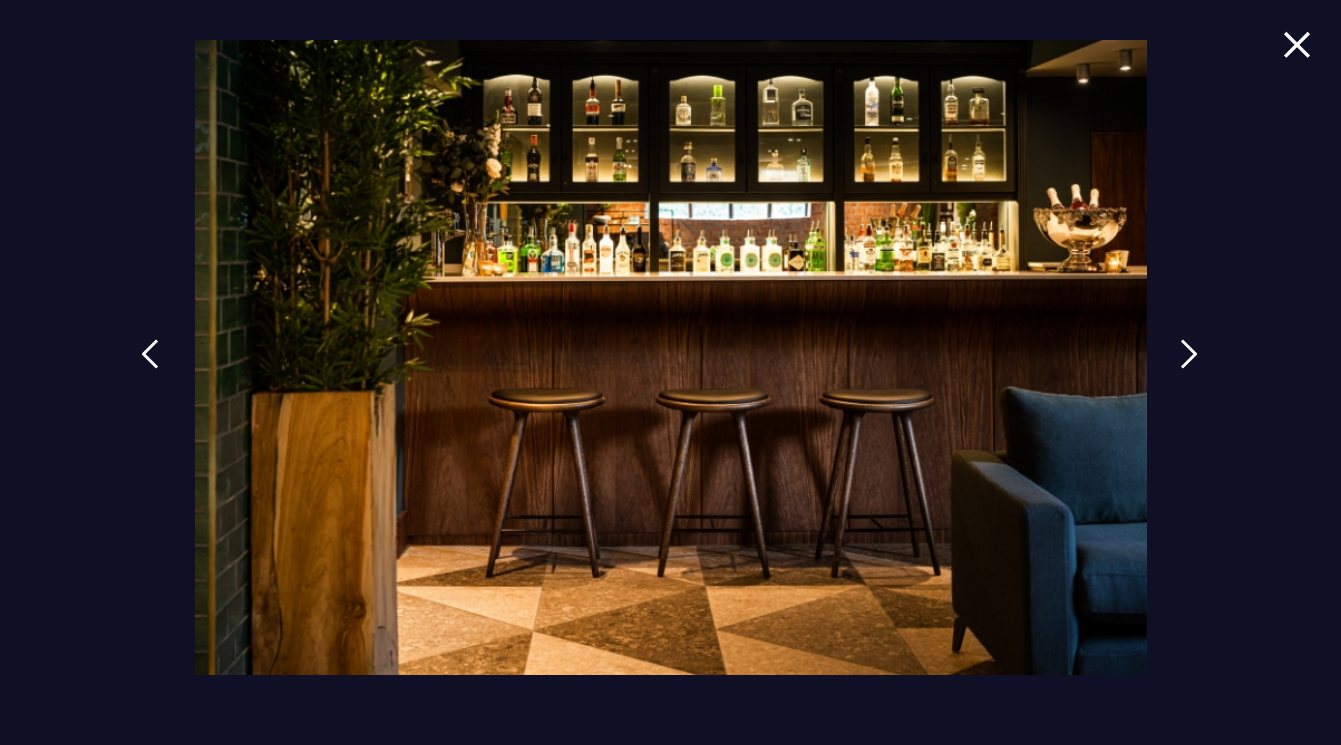 click at bounding box center (1189, 354) 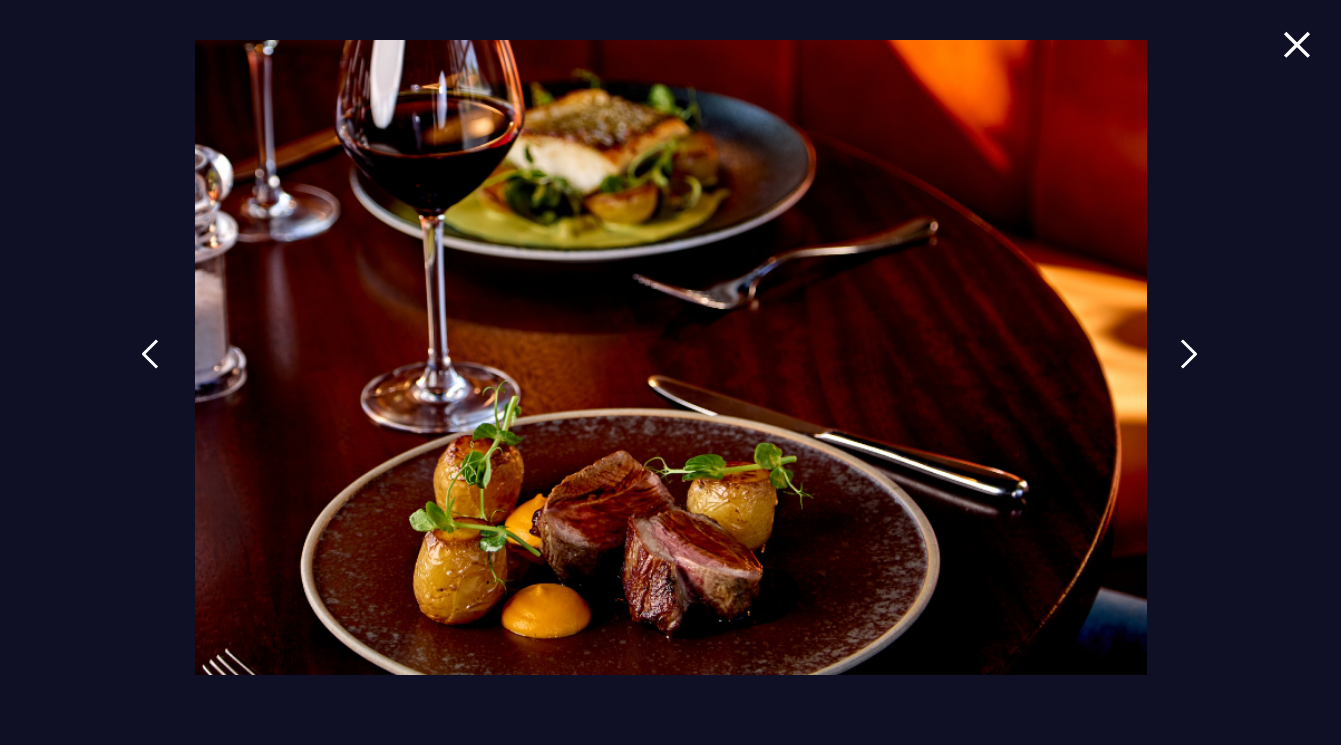 click at bounding box center [1189, 354] 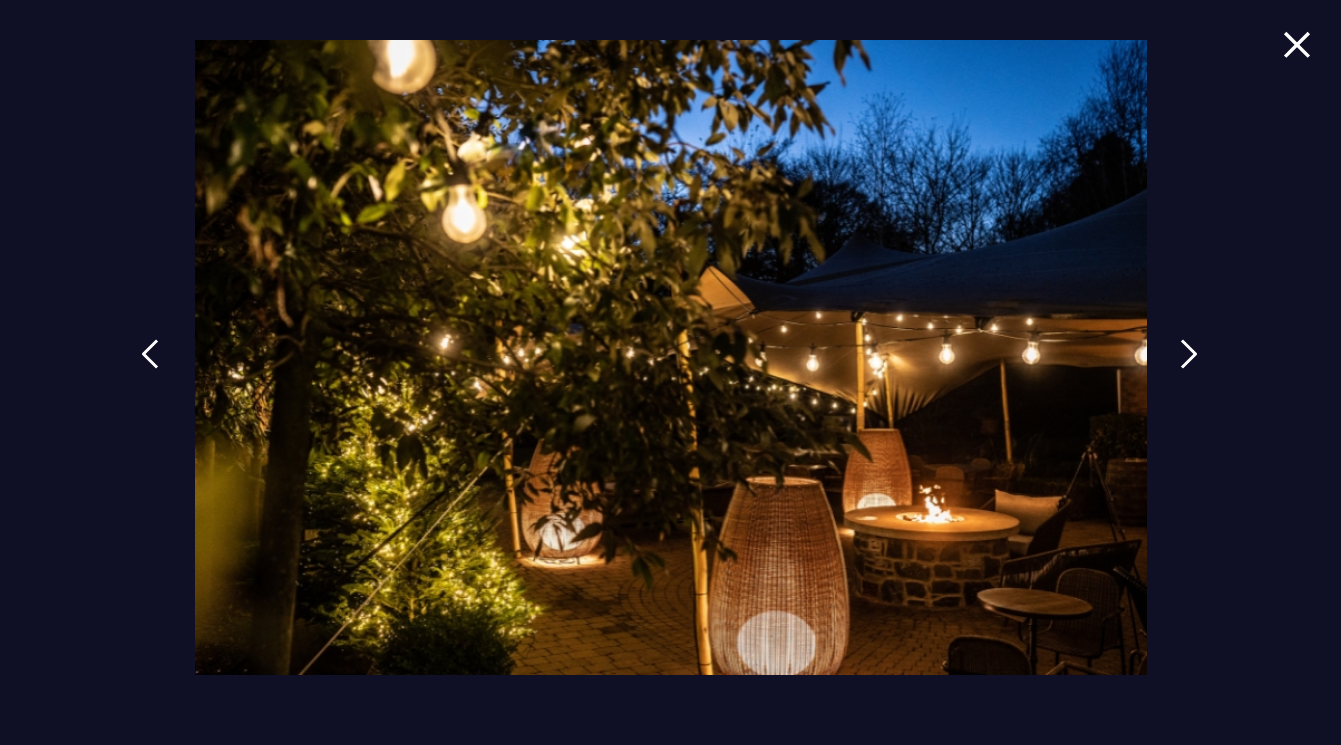 click at bounding box center [1189, 354] 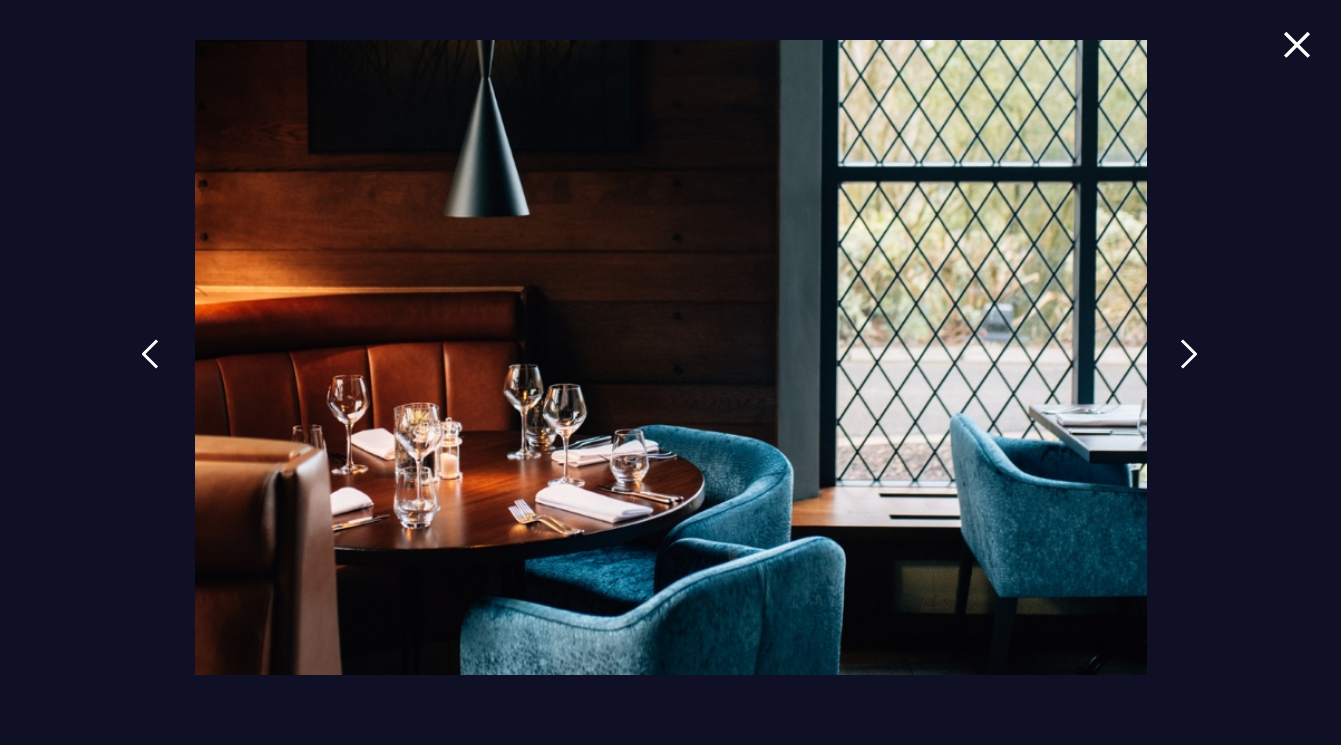 click at bounding box center (1189, 354) 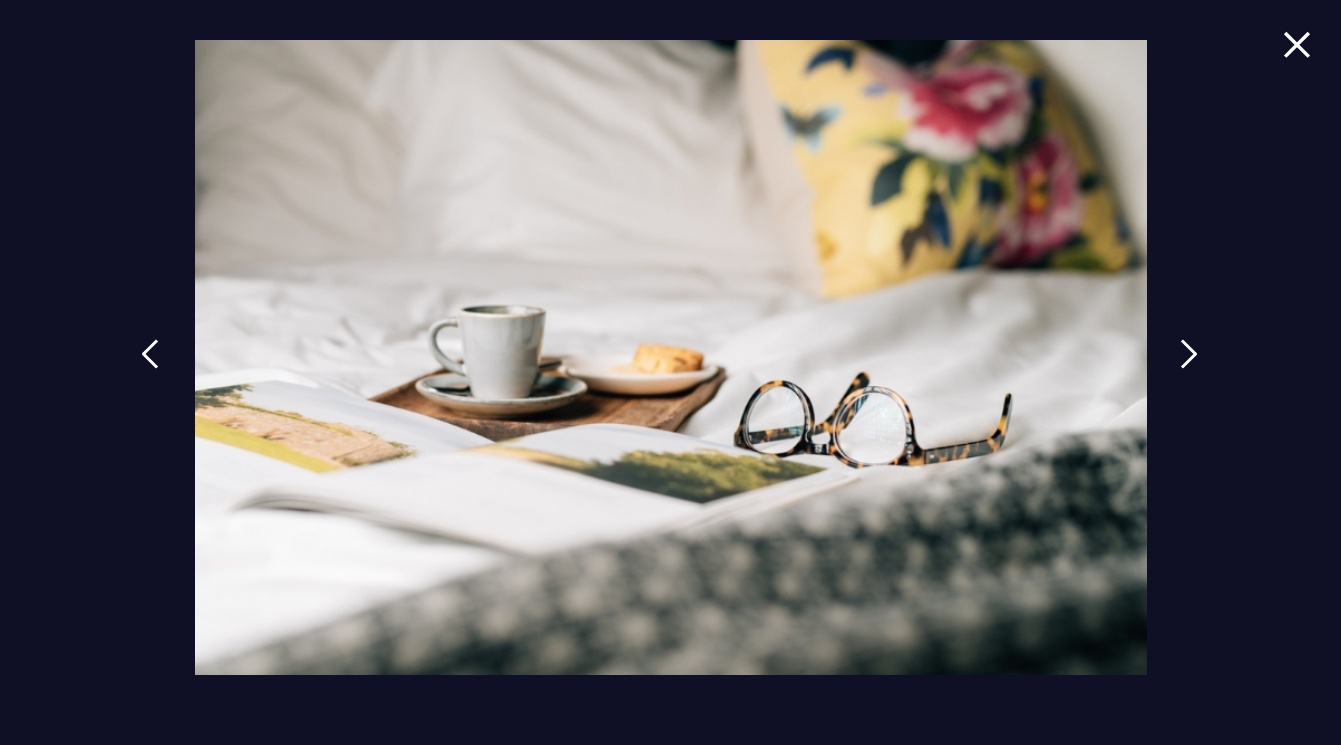 click at bounding box center (1189, 354) 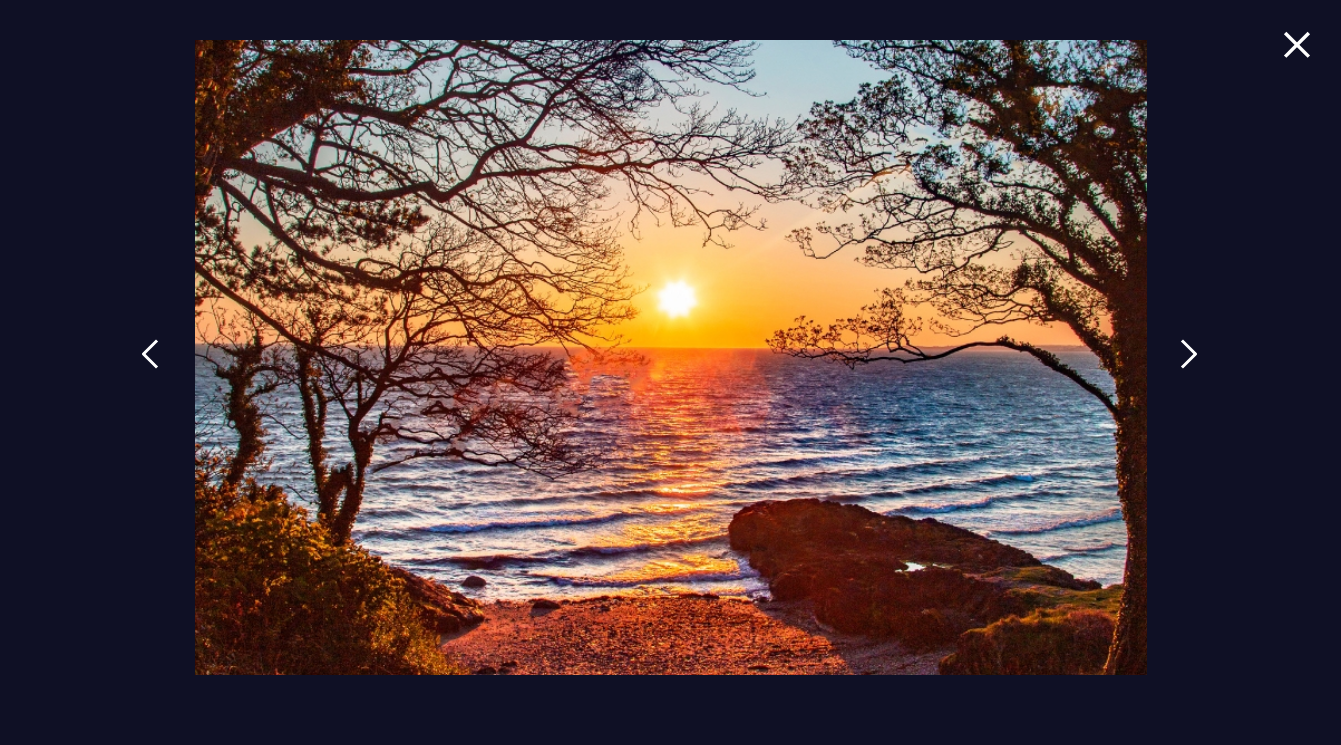 click at bounding box center (1189, 354) 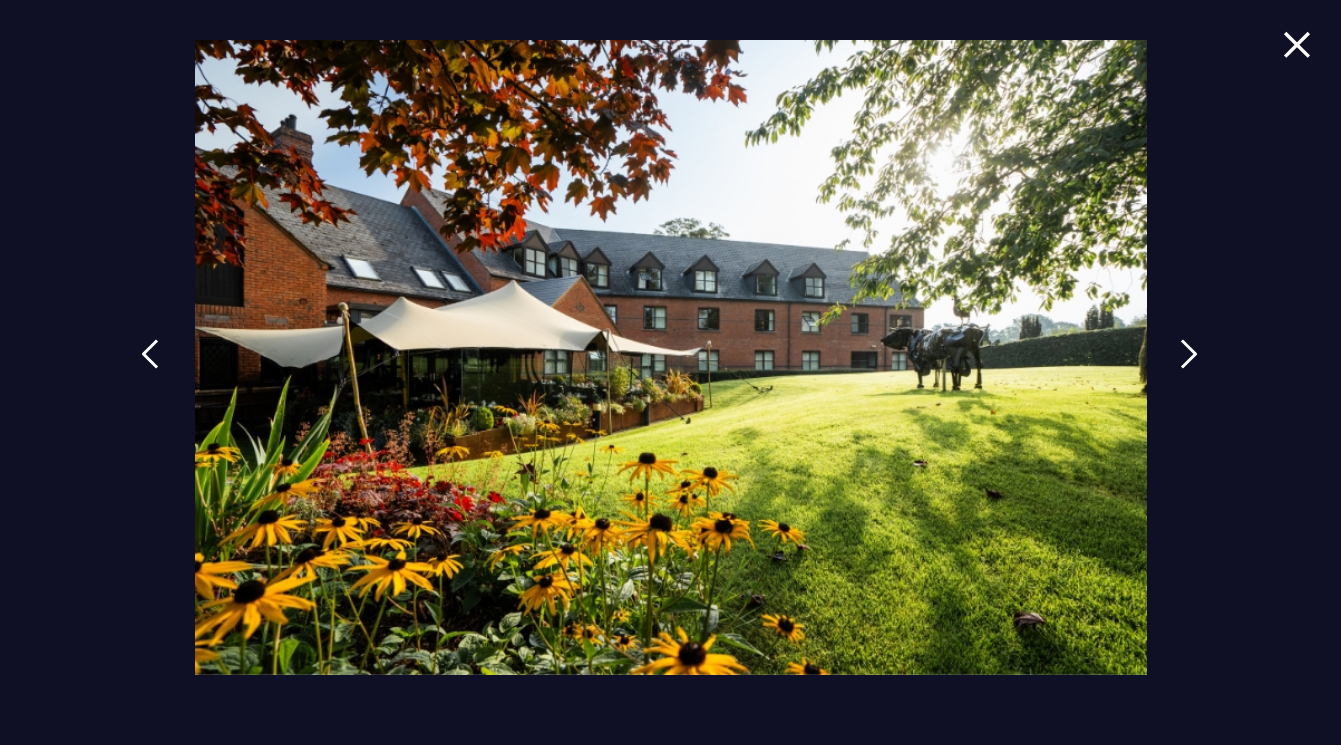 click at bounding box center [1189, 354] 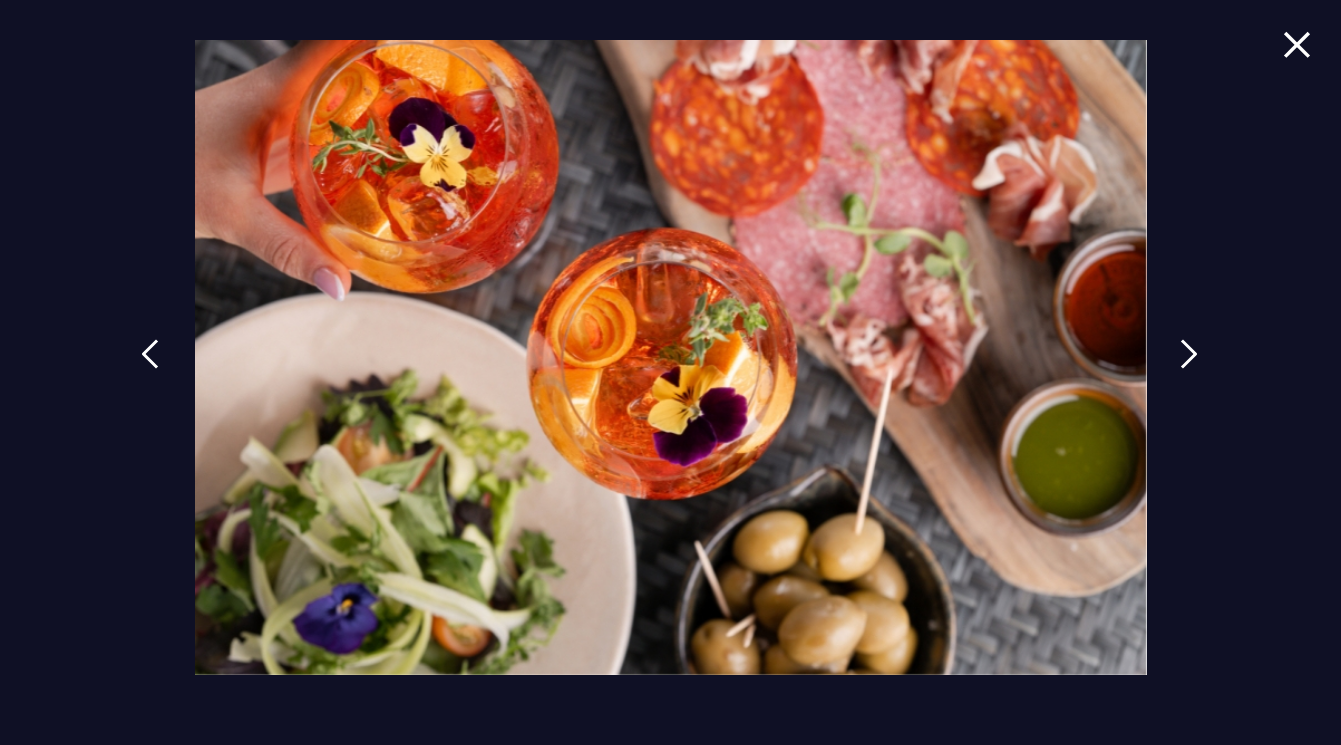 click at bounding box center [150, 369] 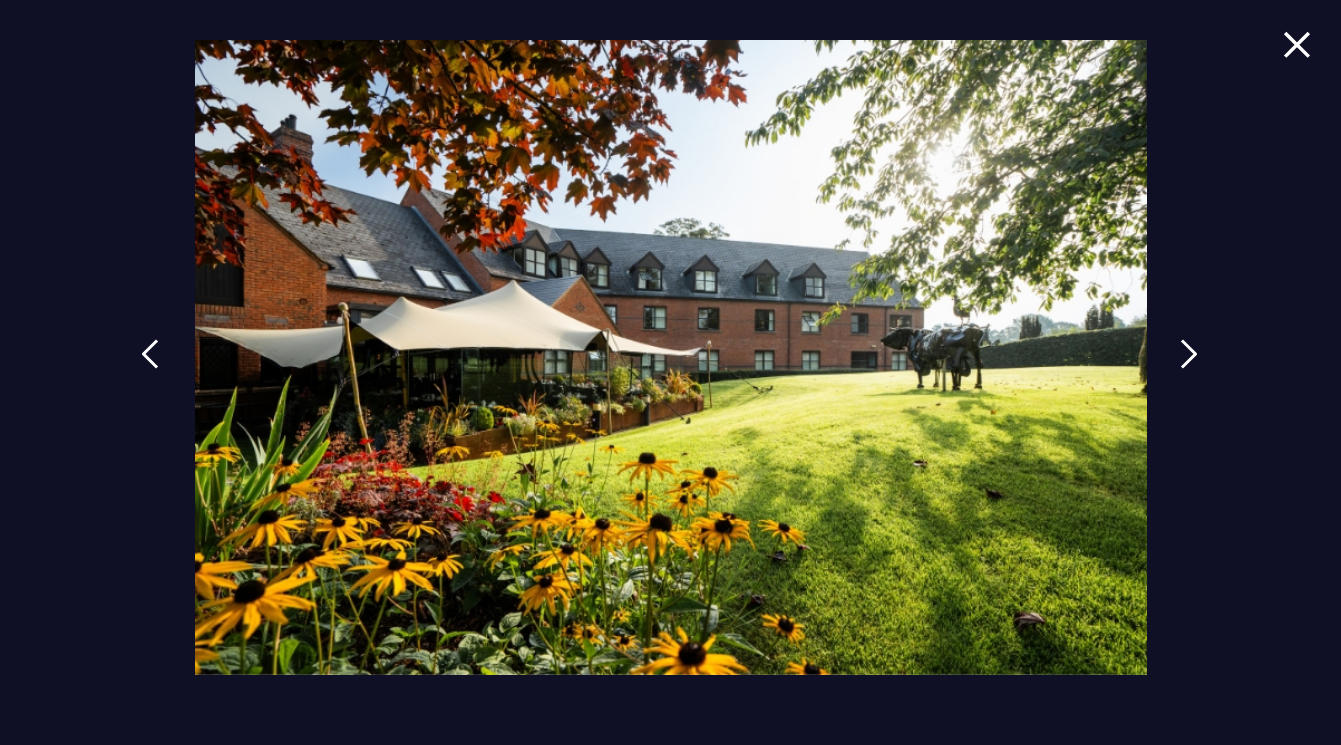 click at bounding box center (1189, 354) 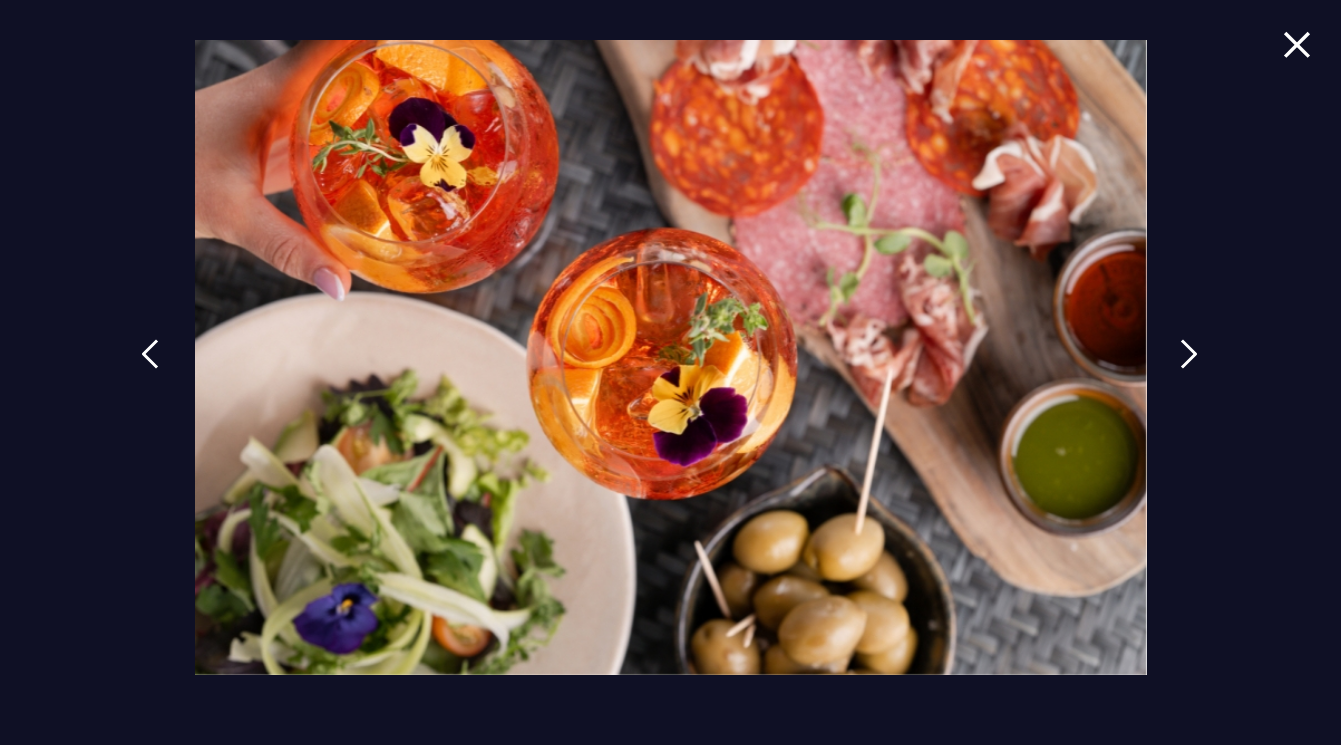 click at bounding box center (1189, 354) 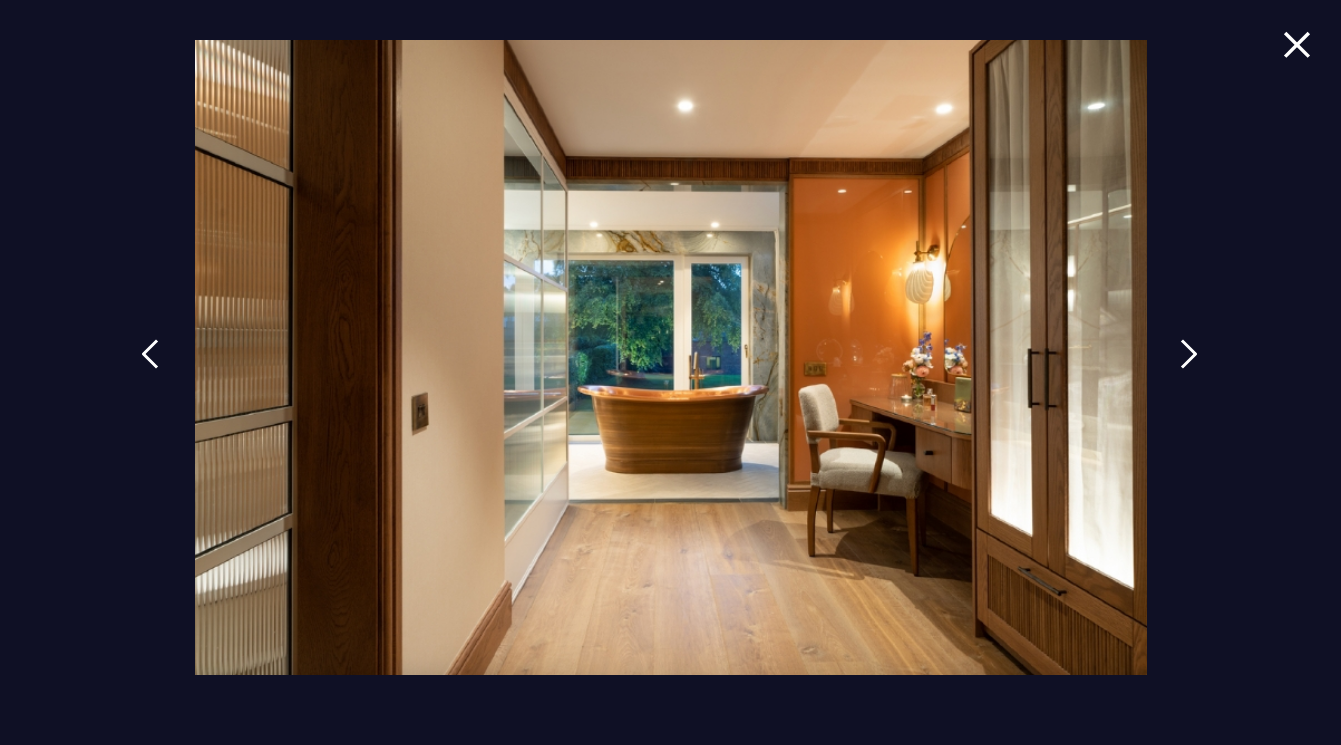click at bounding box center [1189, 354] 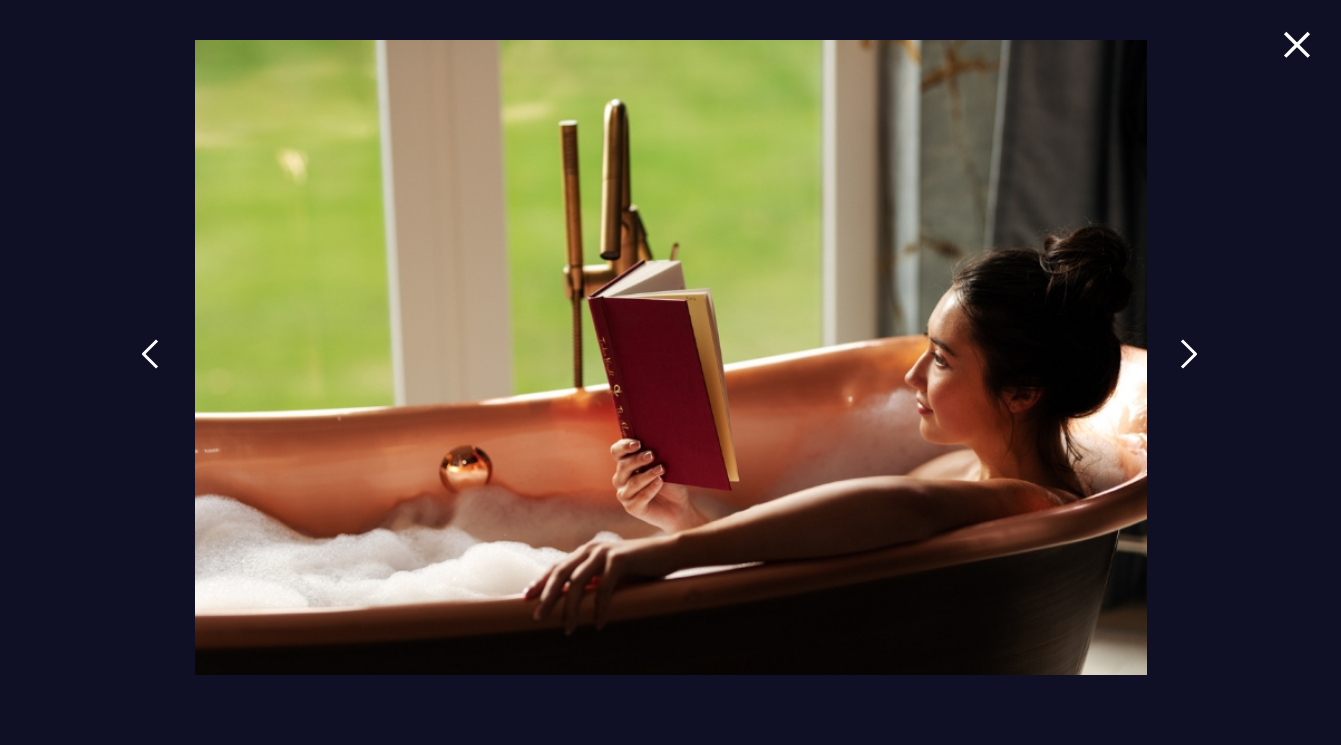 click at bounding box center [1189, 354] 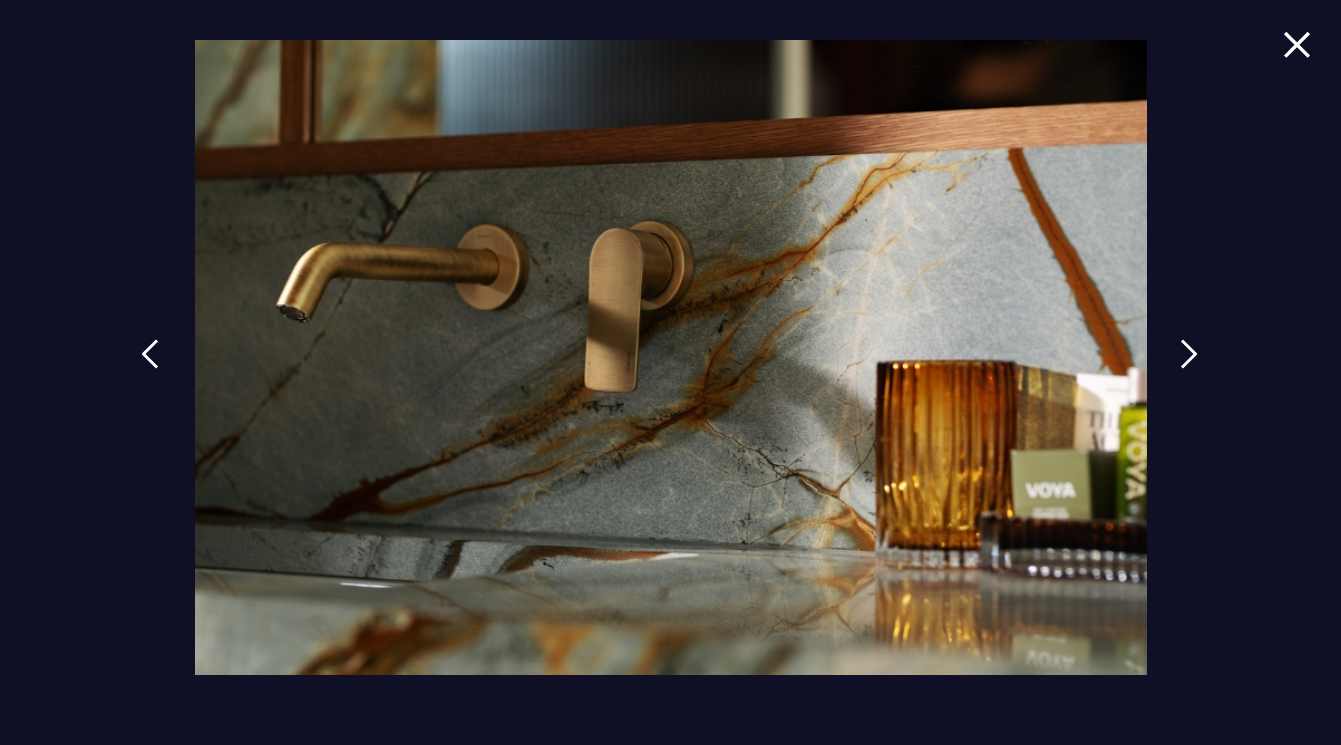 click at bounding box center [1189, 354] 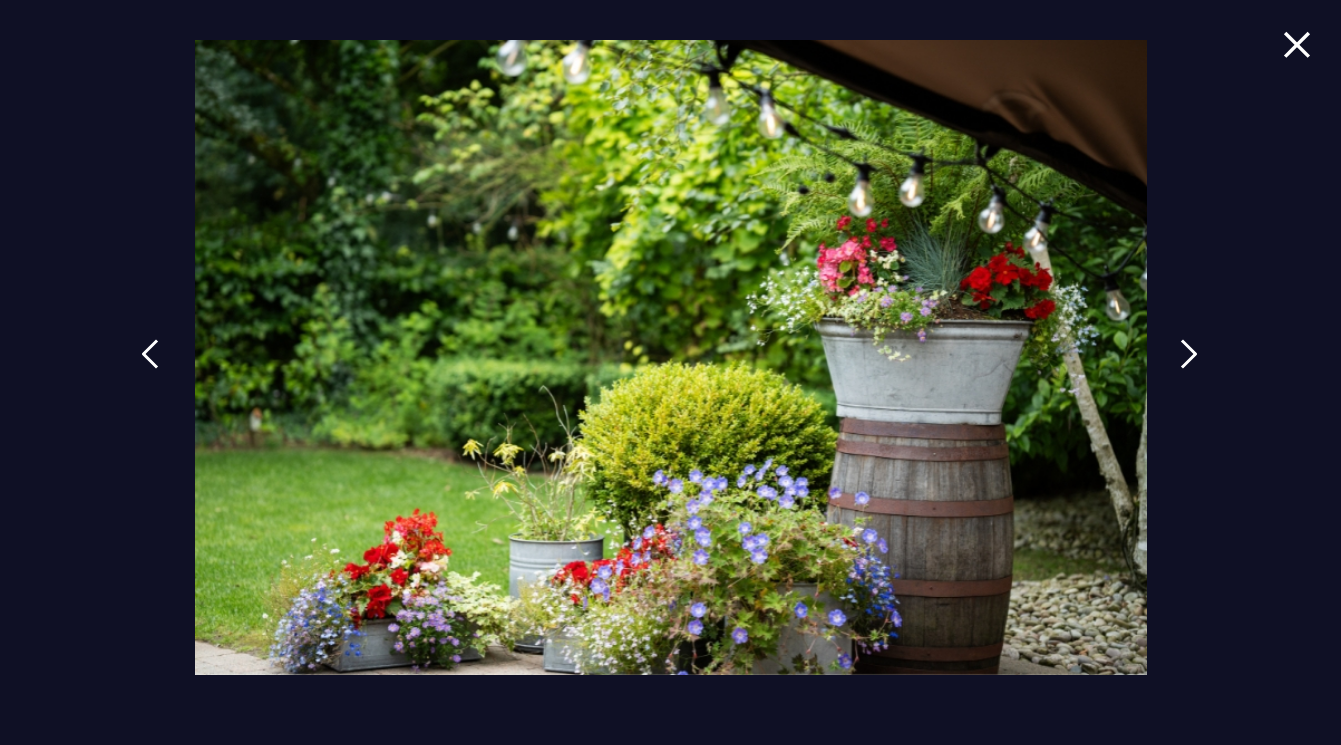 click at bounding box center [1189, 354] 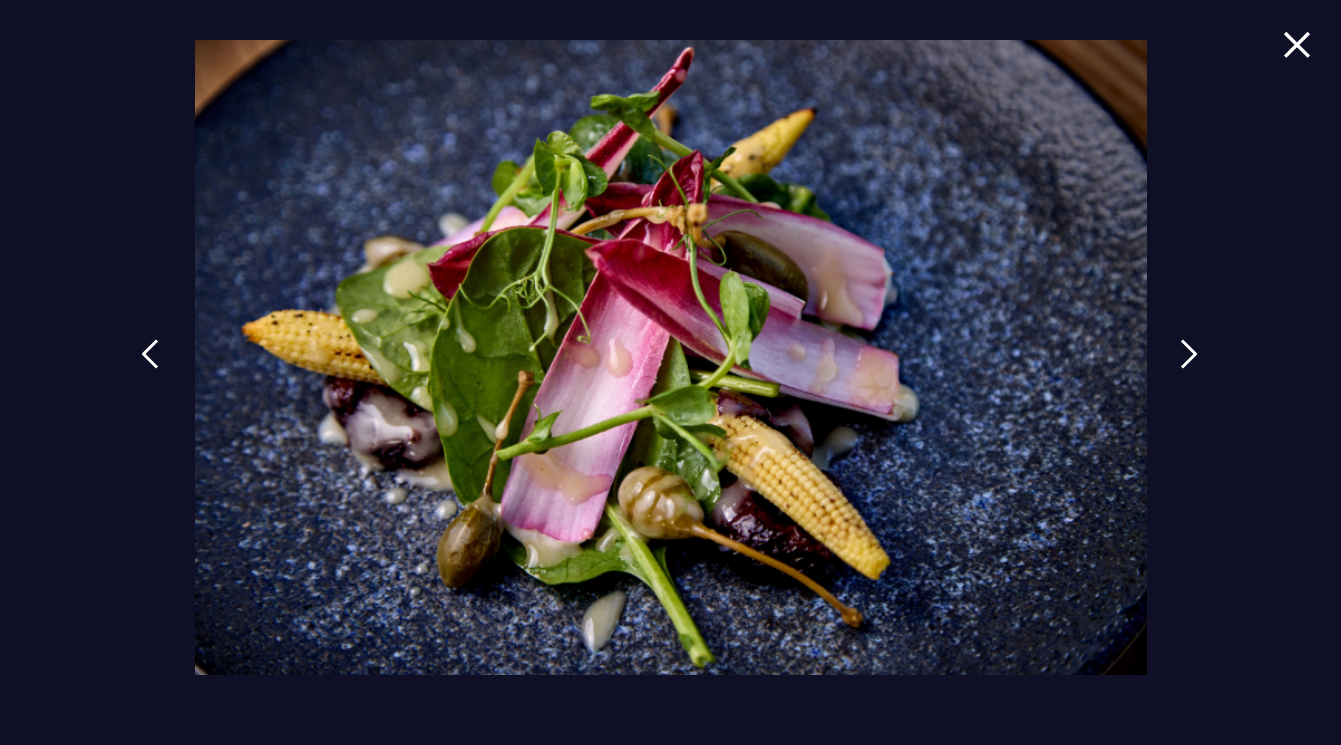 click at bounding box center (1189, 354) 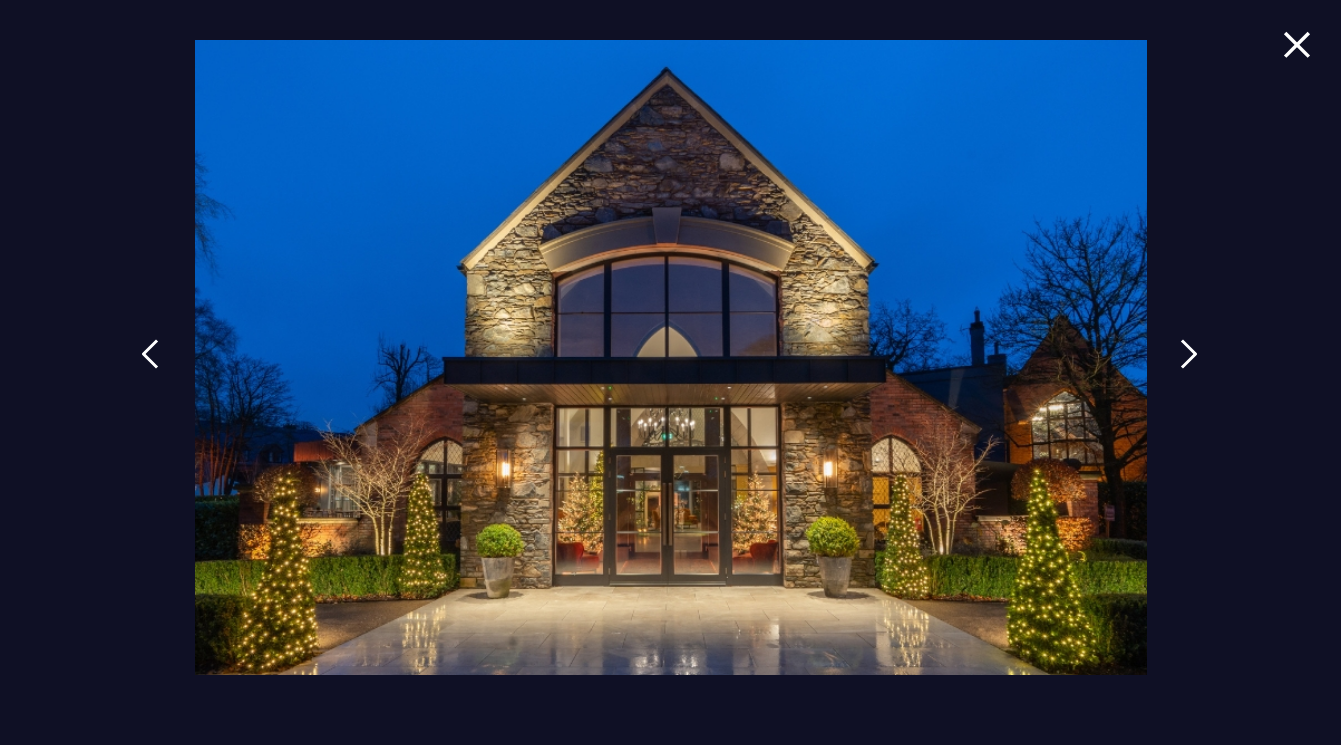 click at bounding box center (1189, 354) 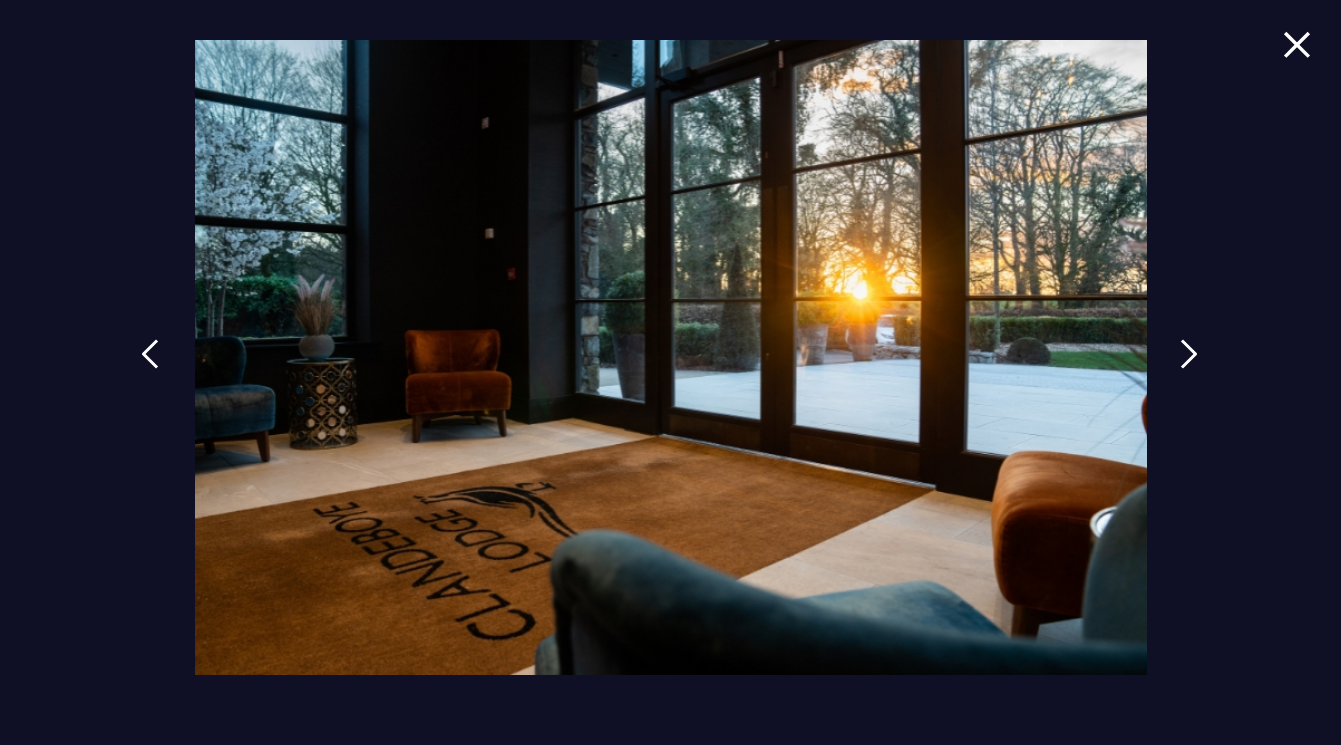 click at bounding box center [1297, 44] 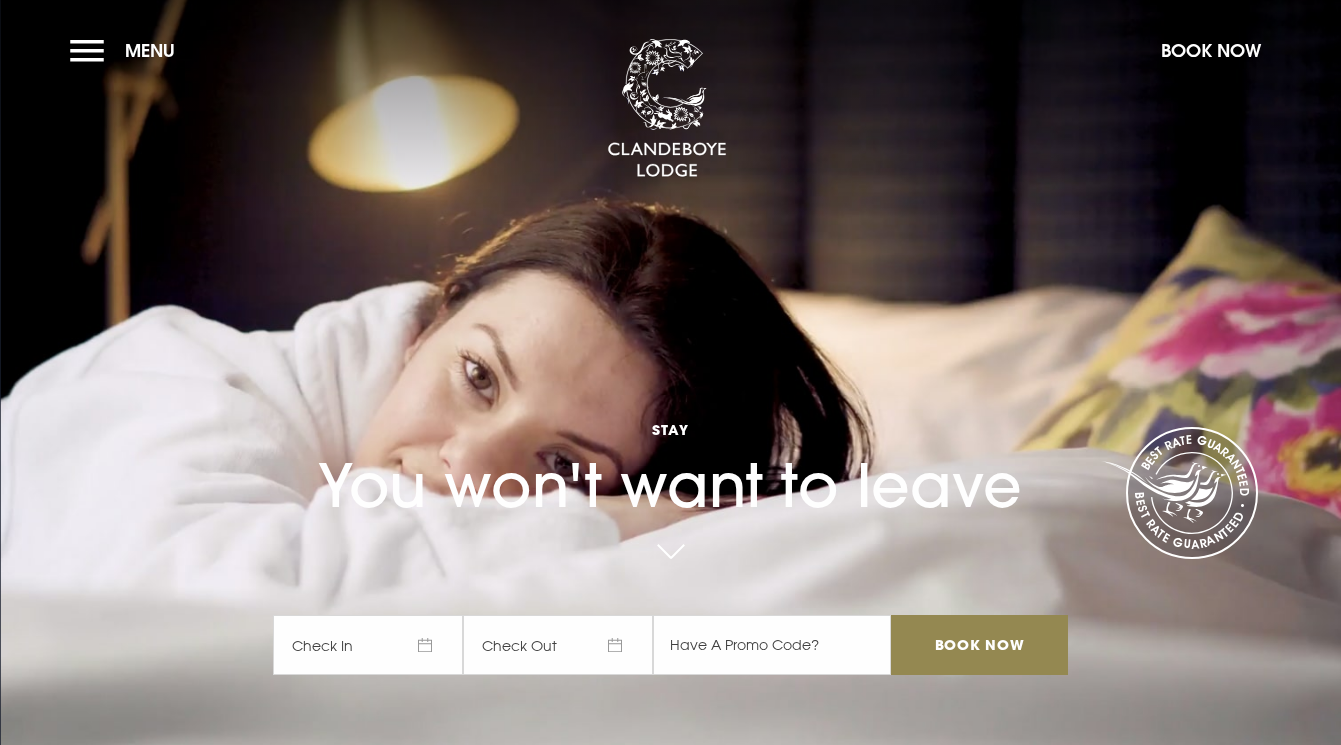 scroll, scrollTop: 0, scrollLeft: 0, axis: both 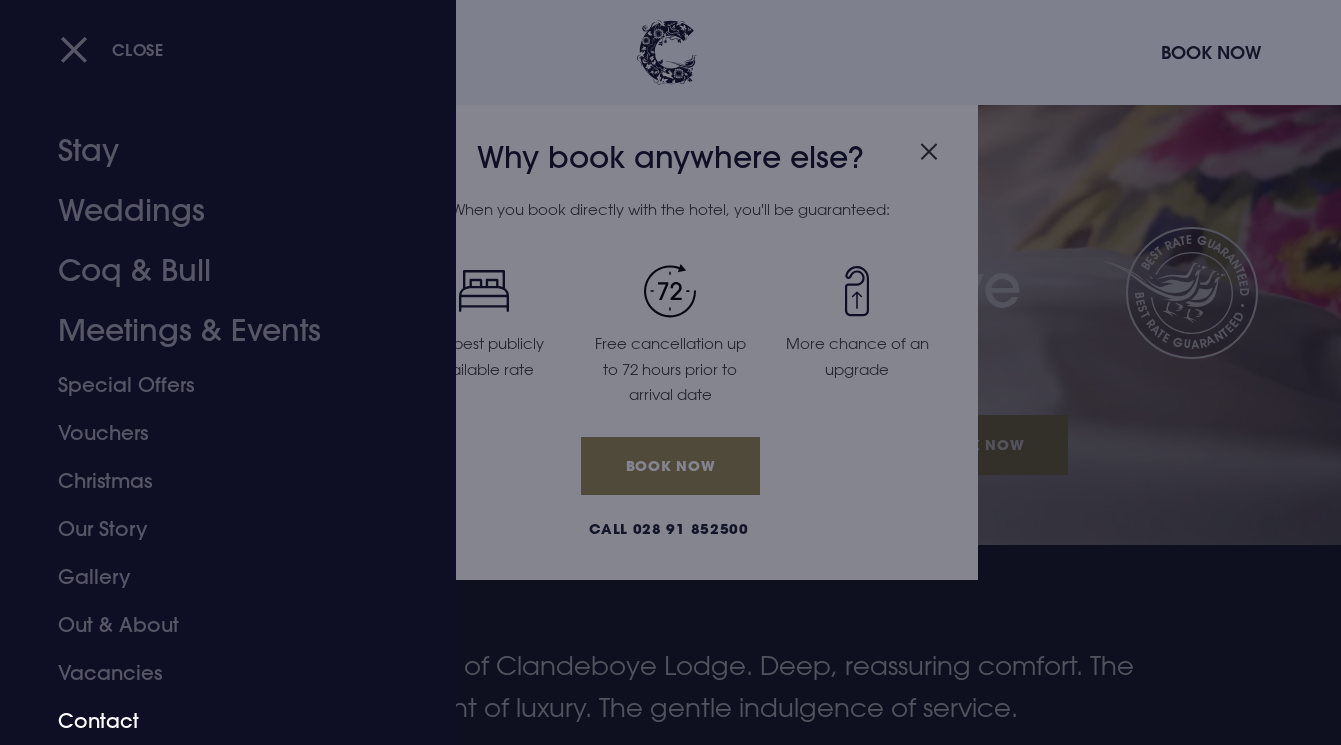 click on "Contact" at bounding box center [214, 721] 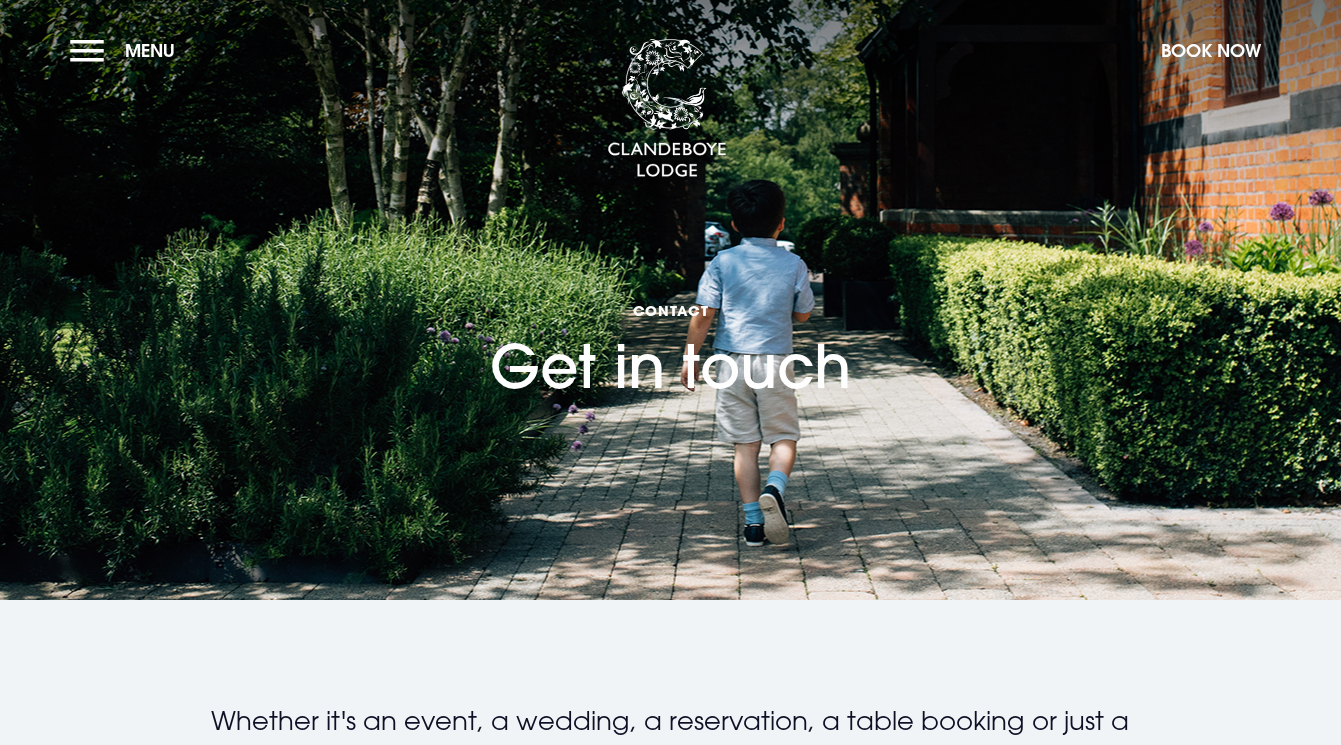 scroll, scrollTop: 0, scrollLeft: 0, axis: both 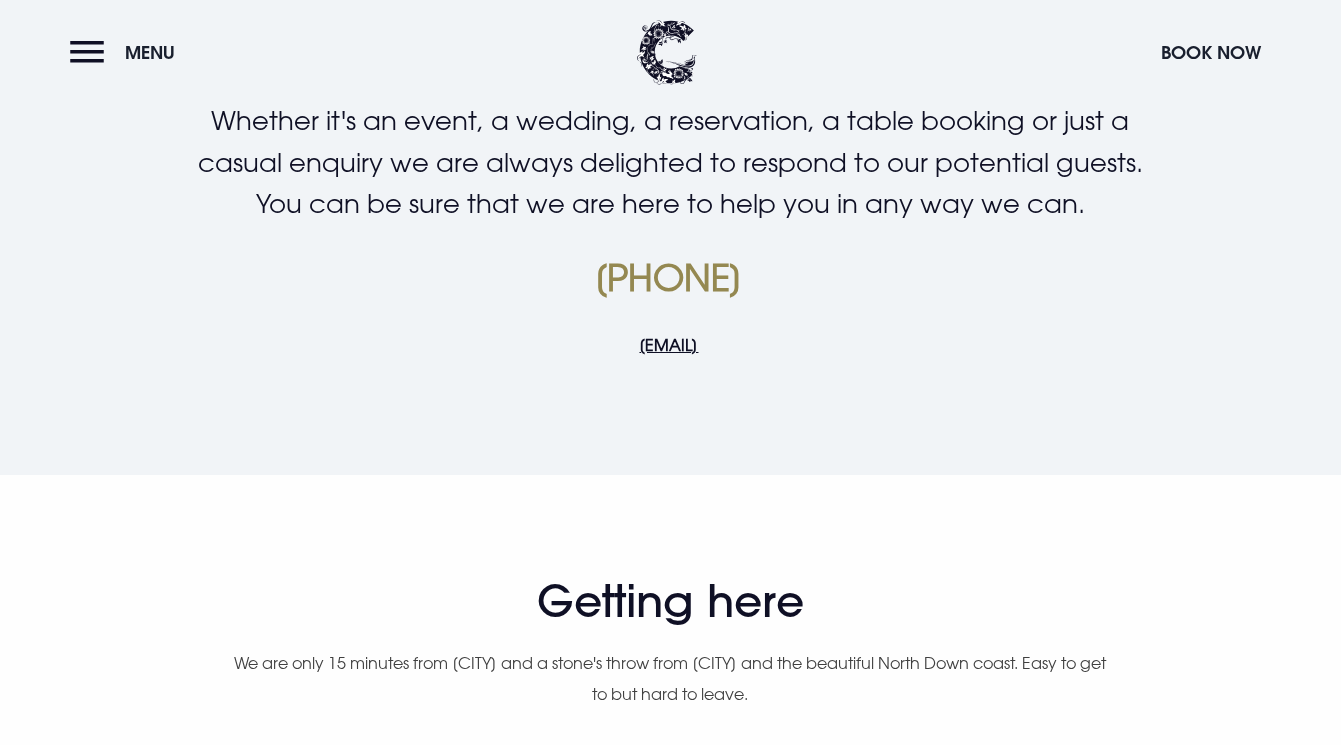 click on "Menu" at bounding box center (127, 52) 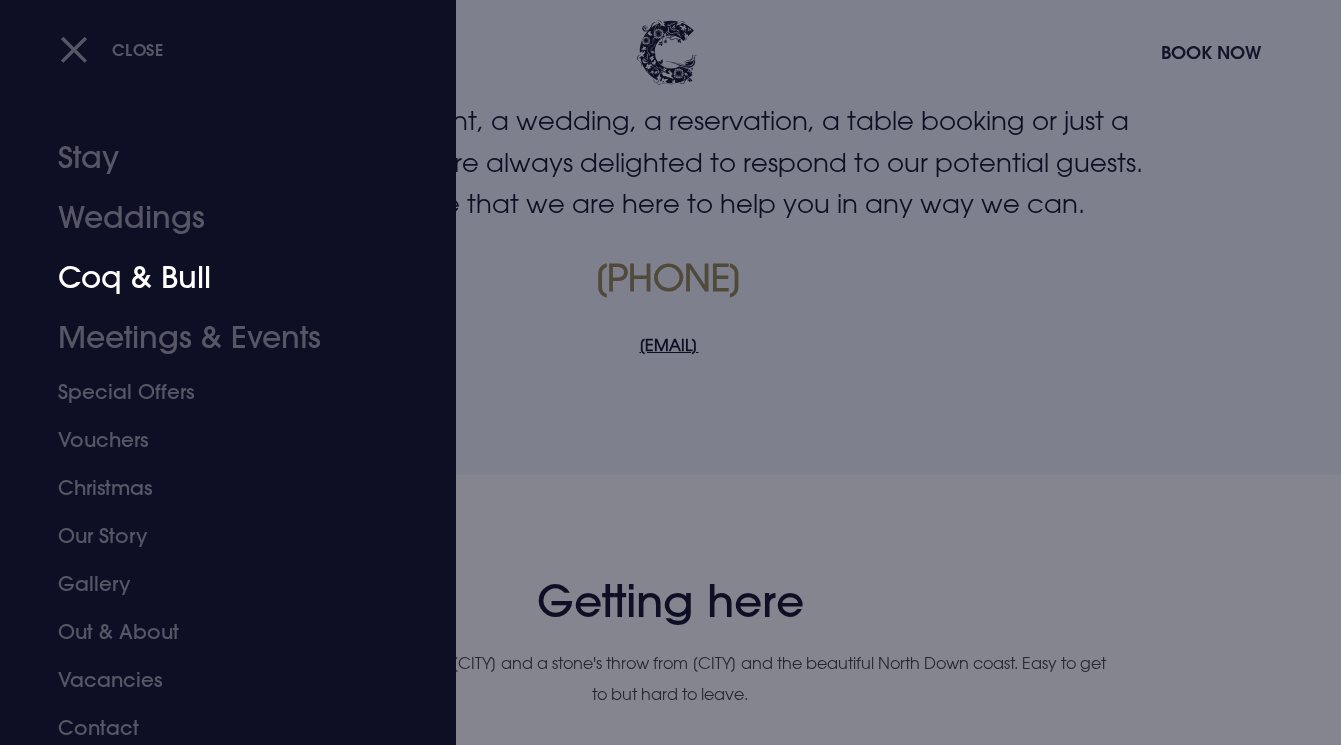 click on "Coq & Bull" at bounding box center (214, 278) 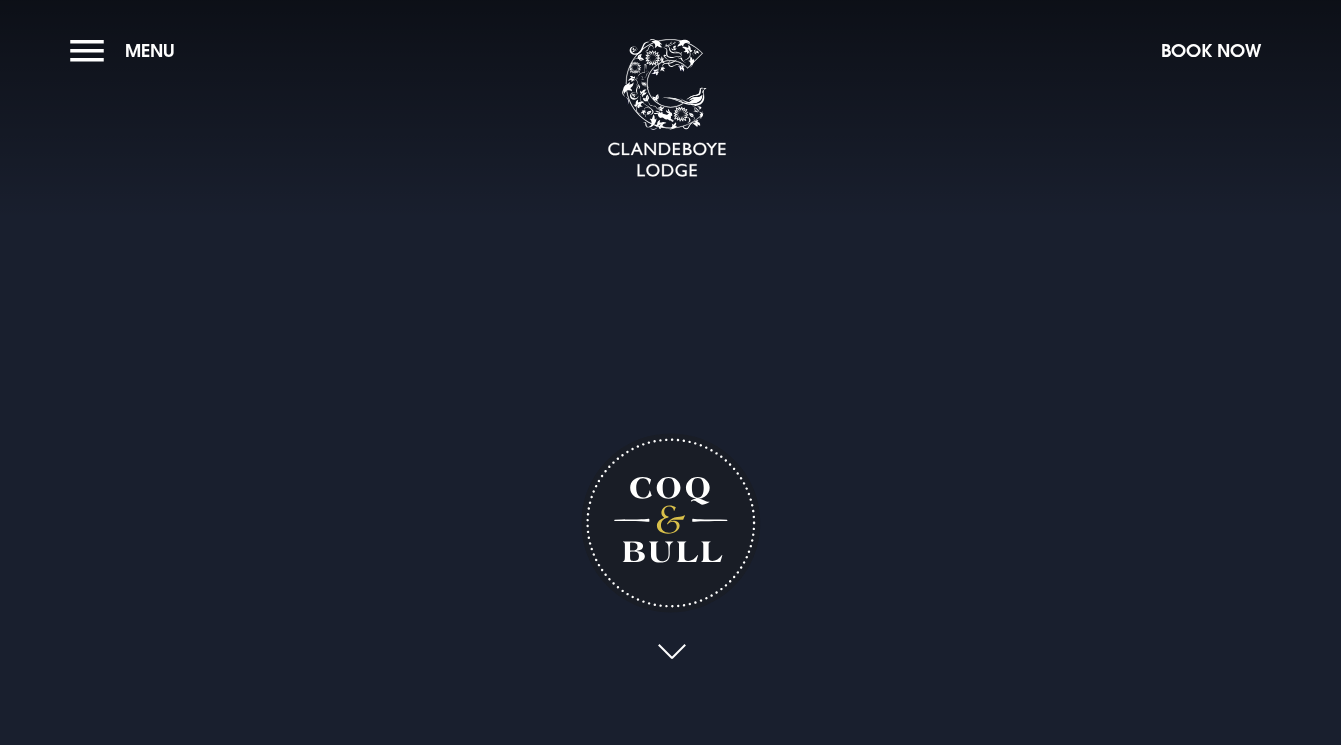scroll, scrollTop: 0, scrollLeft: 0, axis: both 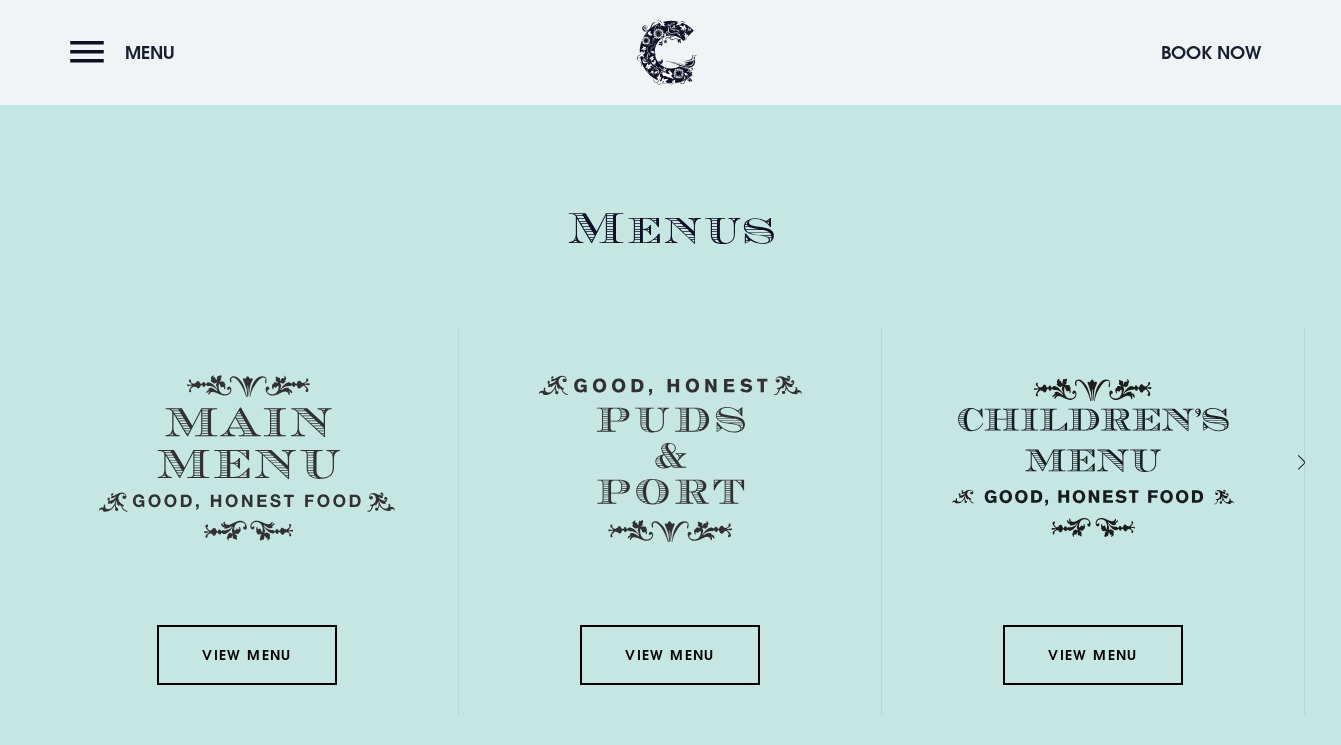click on "View Menu" at bounding box center (247, 655) 